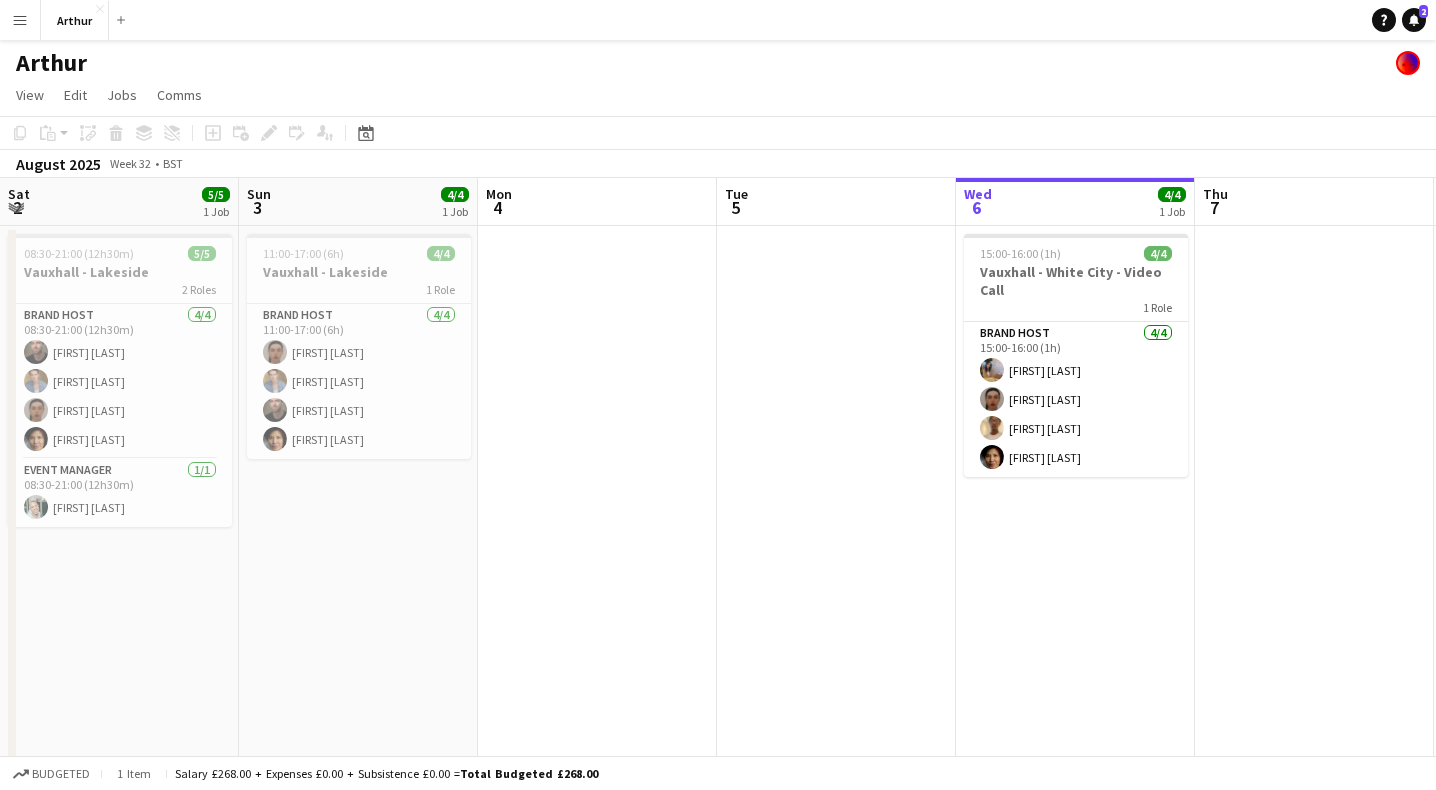 scroll, scrollTop: 0, scrollLeft: 0, axis: both 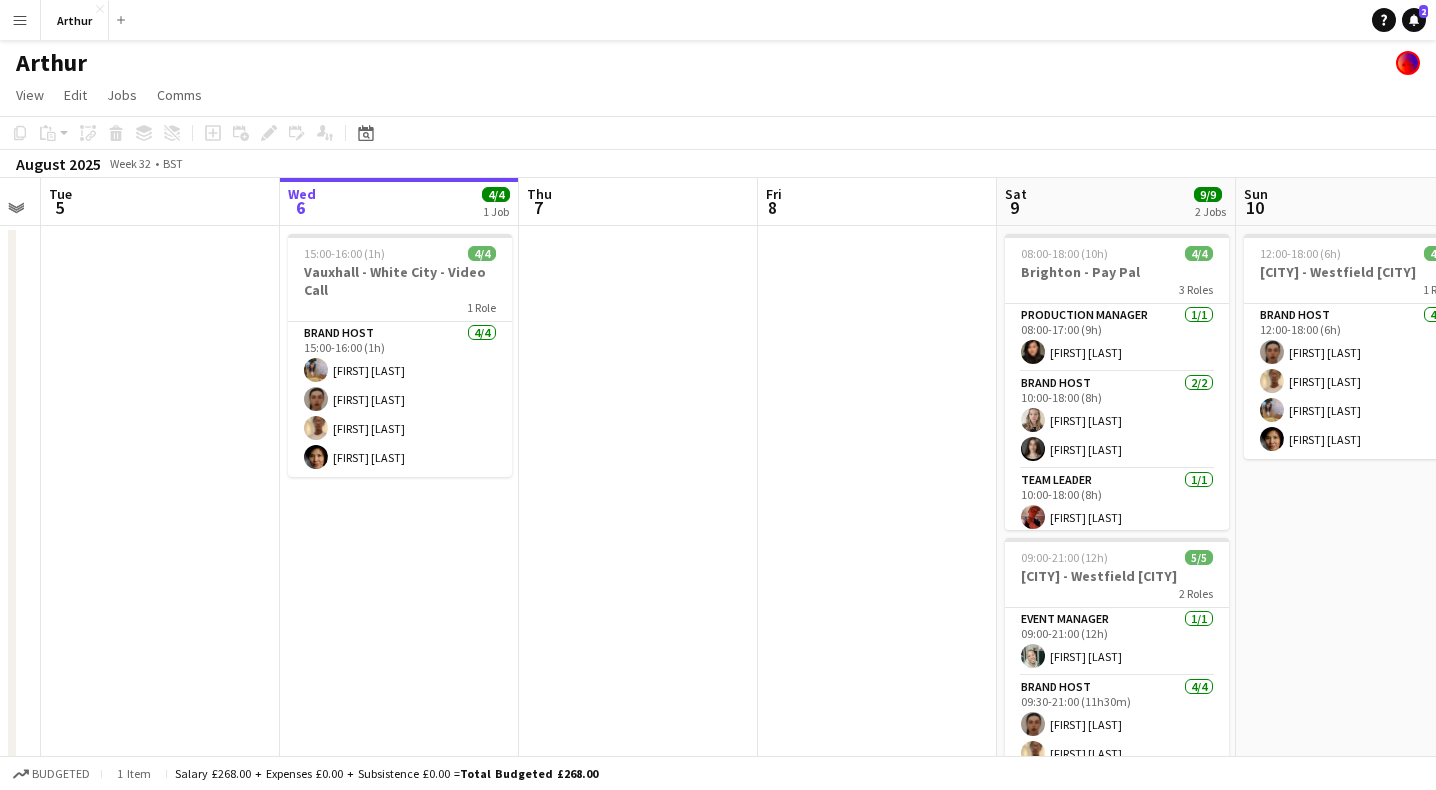 click on "15:00-16:00 (1h)    4/4   [CITY] - [CITY] - Video Call   1 Role   Brand Host   4/4   15:00-16:00 (1h)
[FIRST] [LAST] [FIRST] [LAST] [FIRST] [LAST] [FIRST] [LAST]" at bounding box center (399, 550) 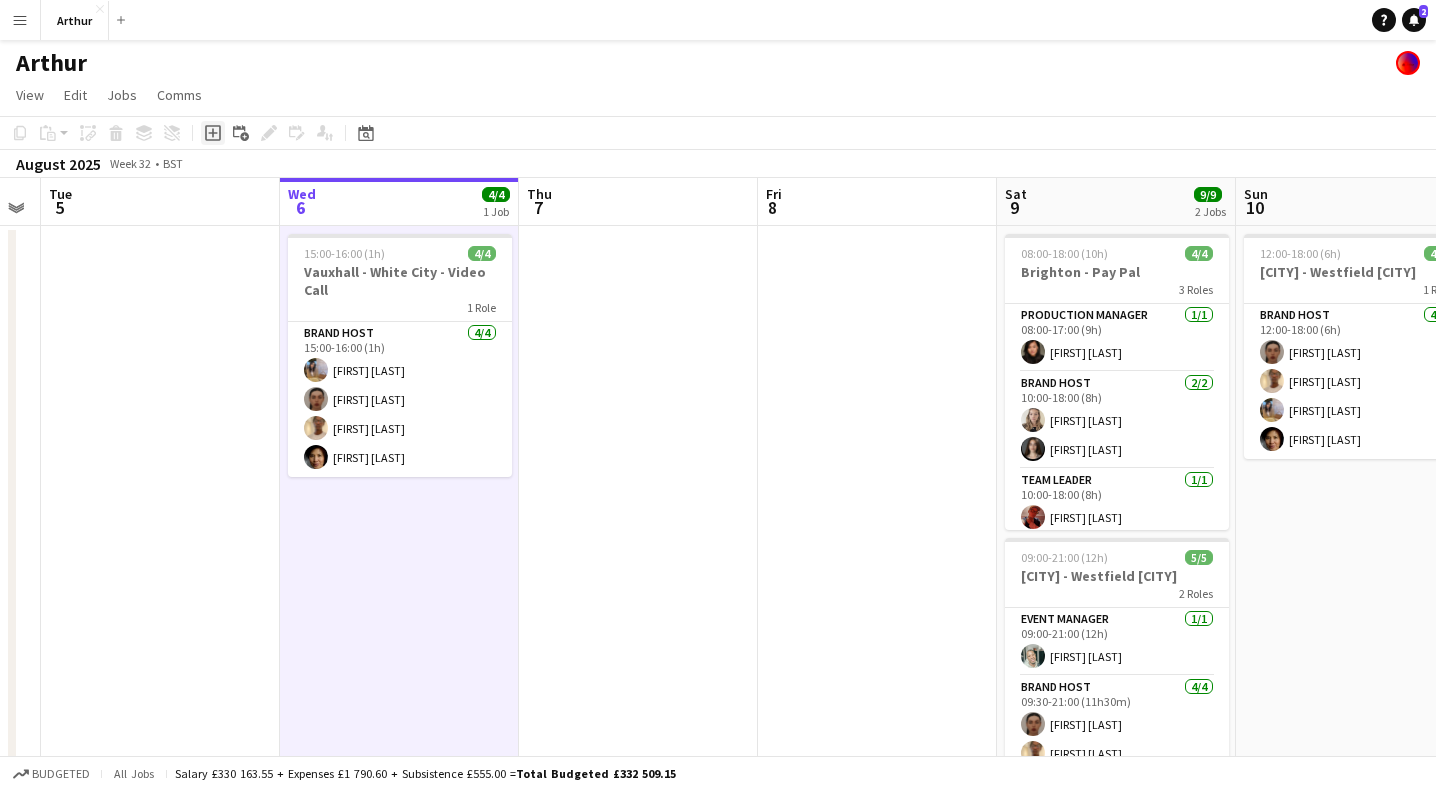 click 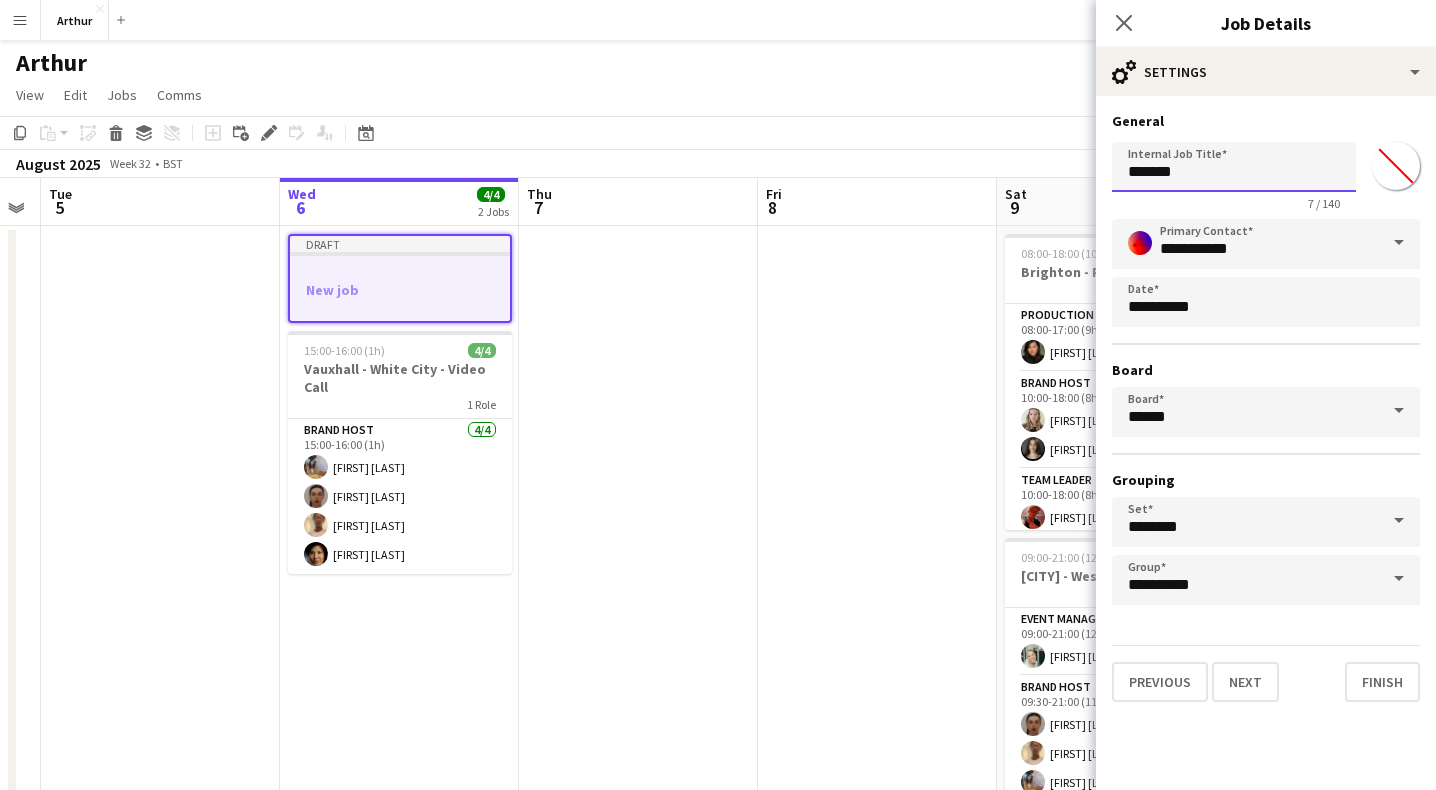 click on "*******" at bounding box center [1234, 167] 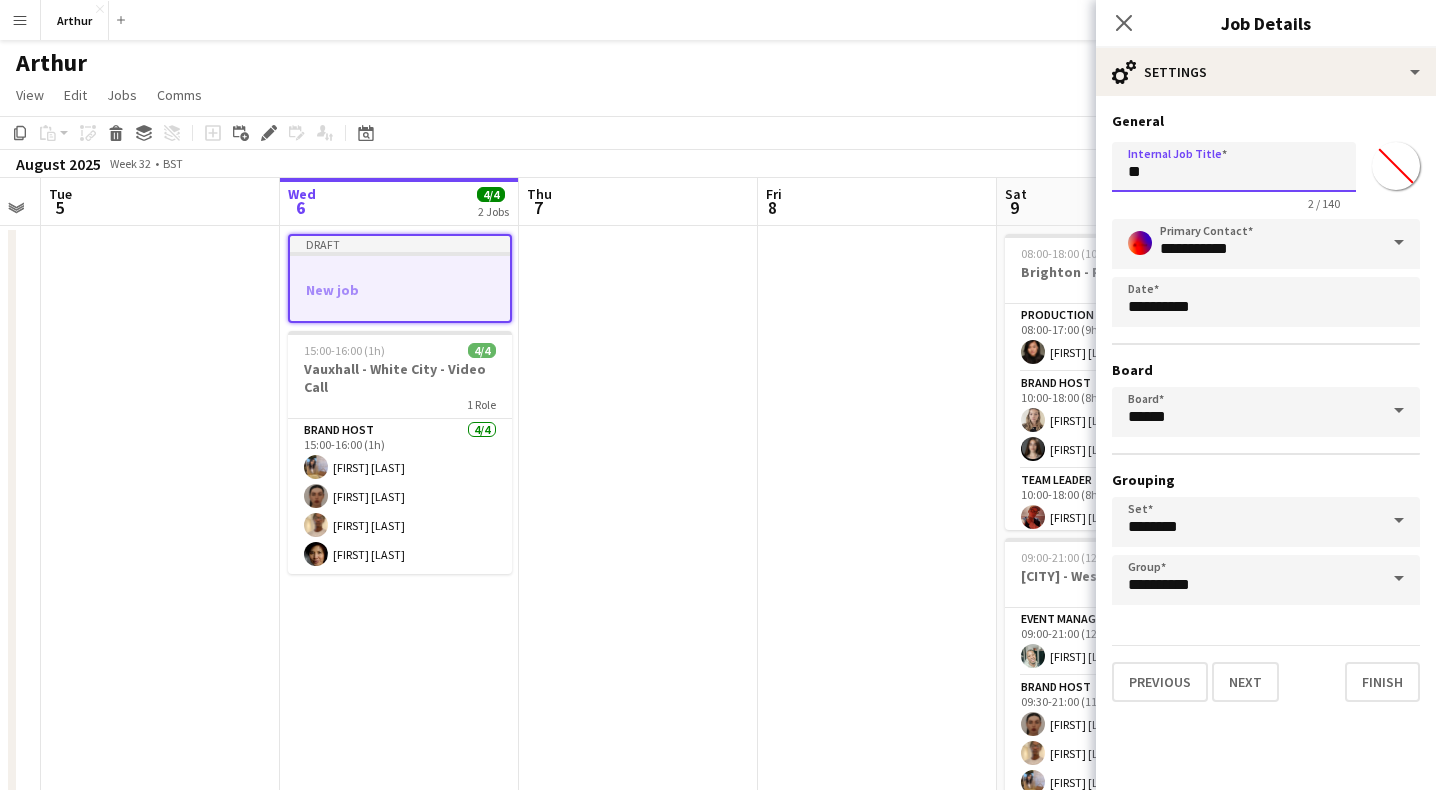 type on "*" 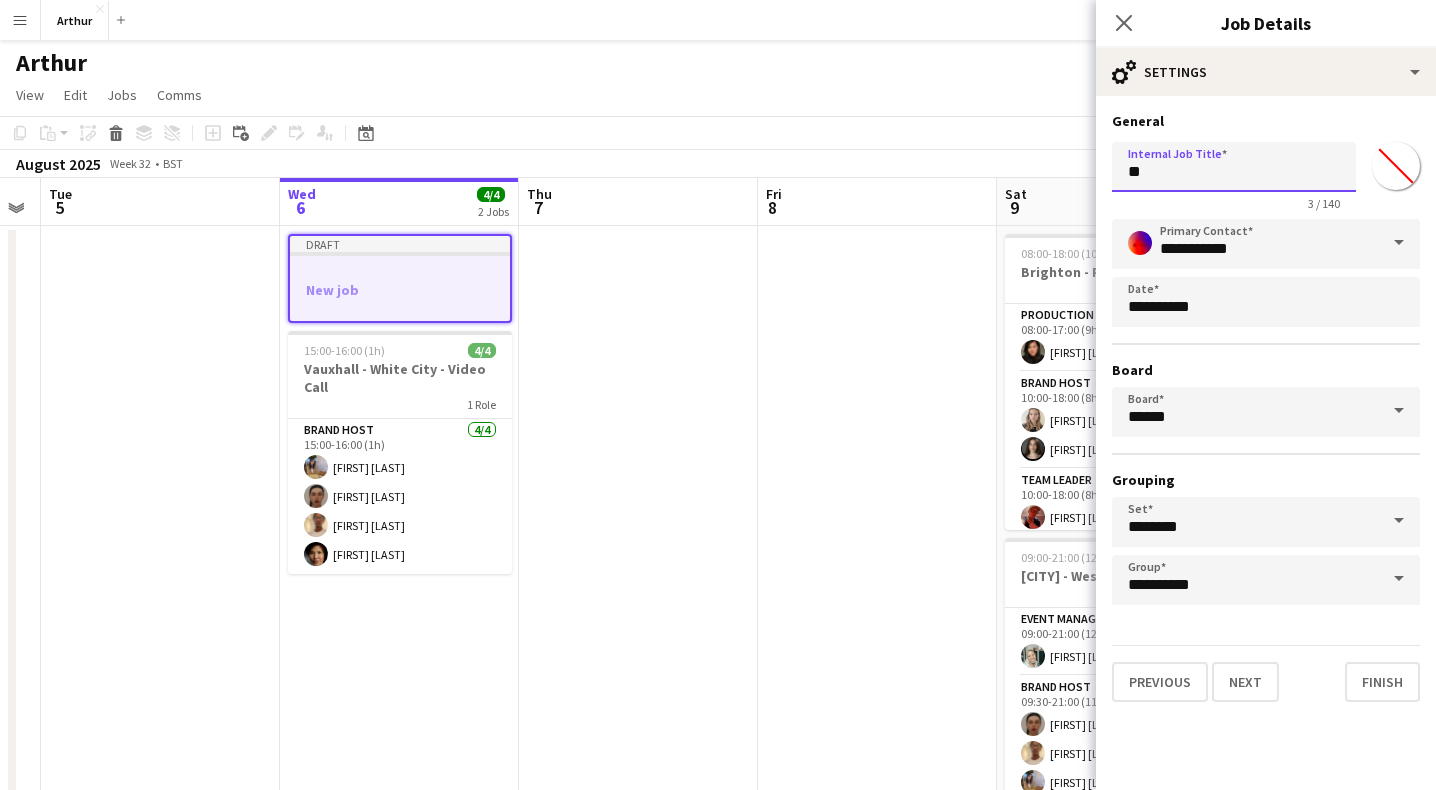 type on "*" 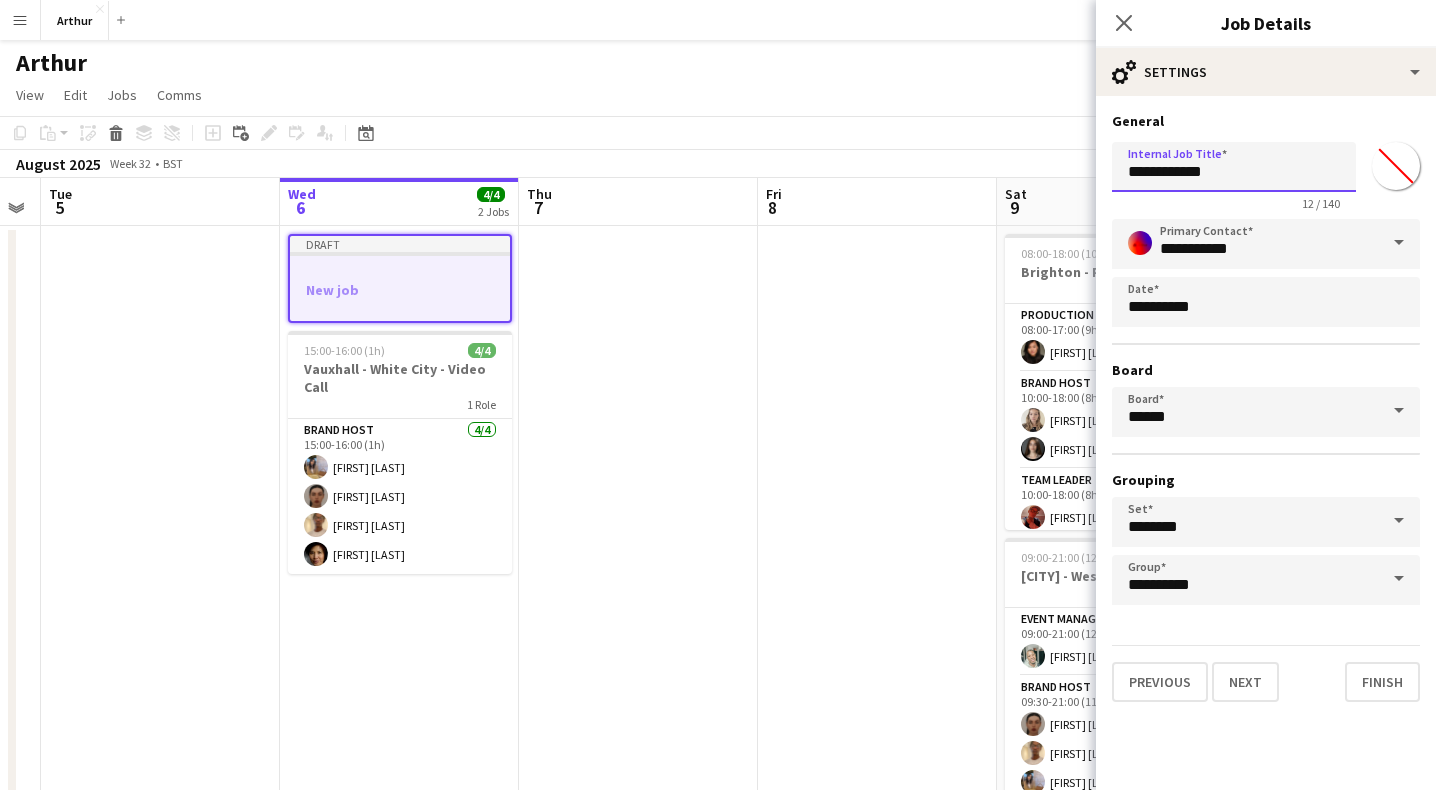 type on "**********" 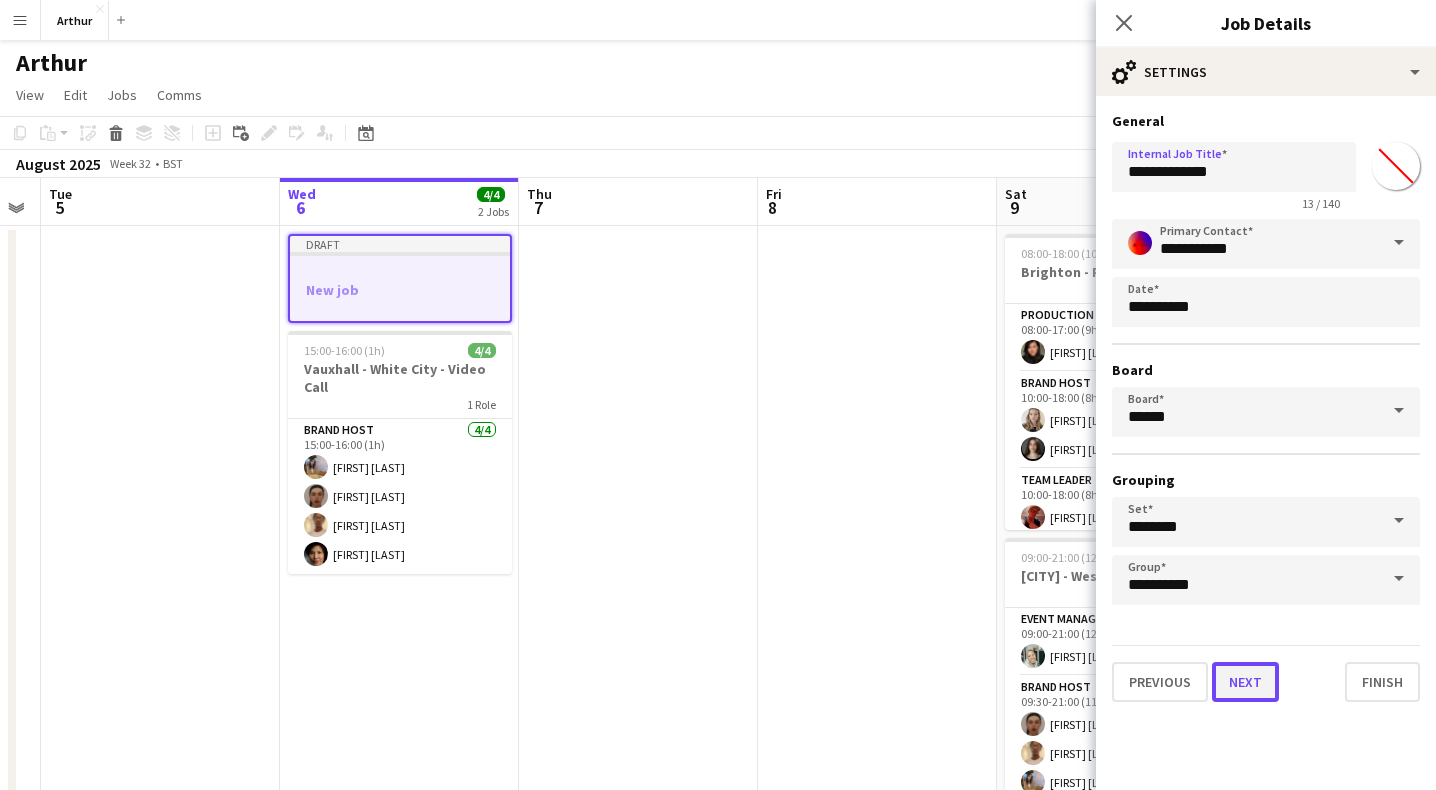 click on "Next" at bounding box center [1245, 682] 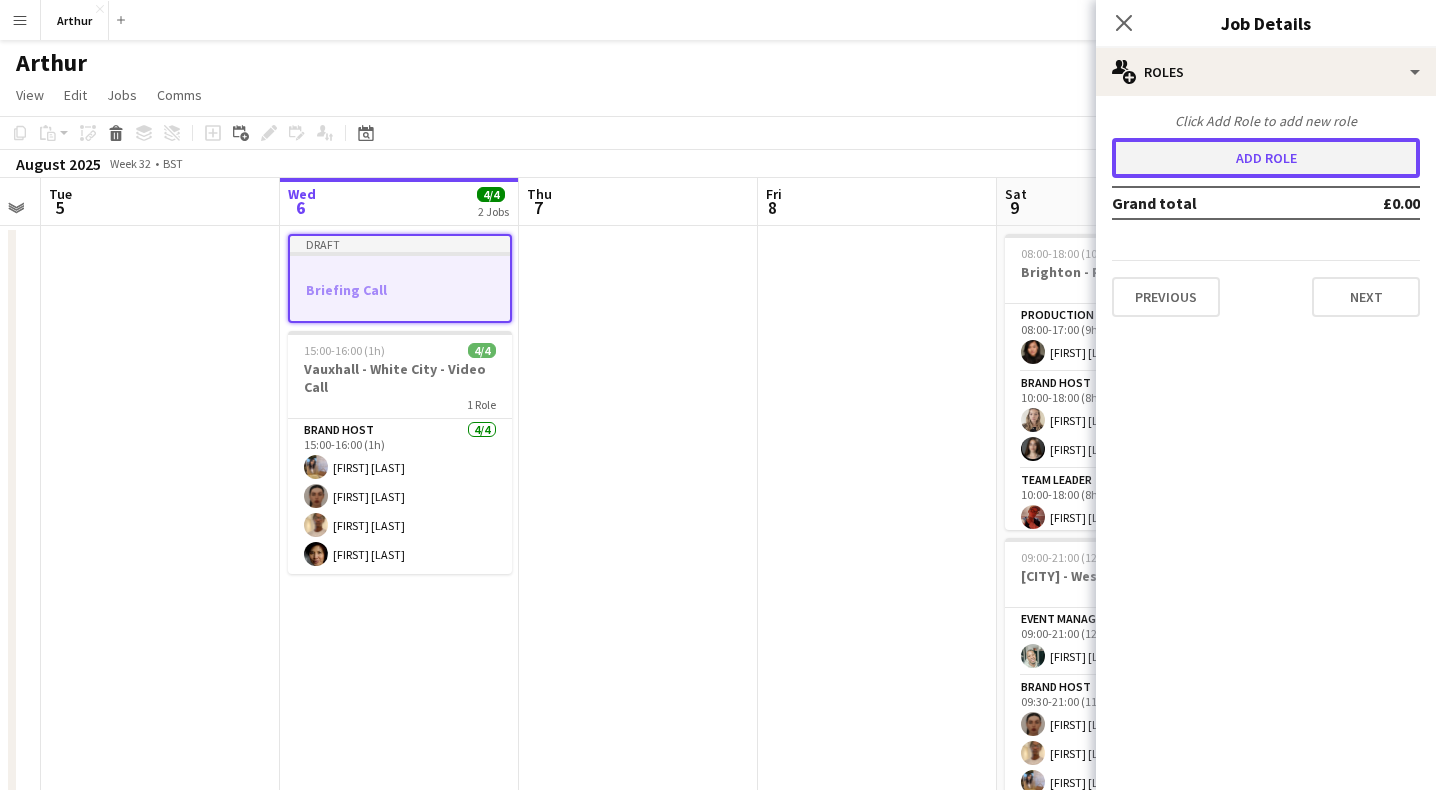 click on "Add role" at bounding box center (1266, 158) 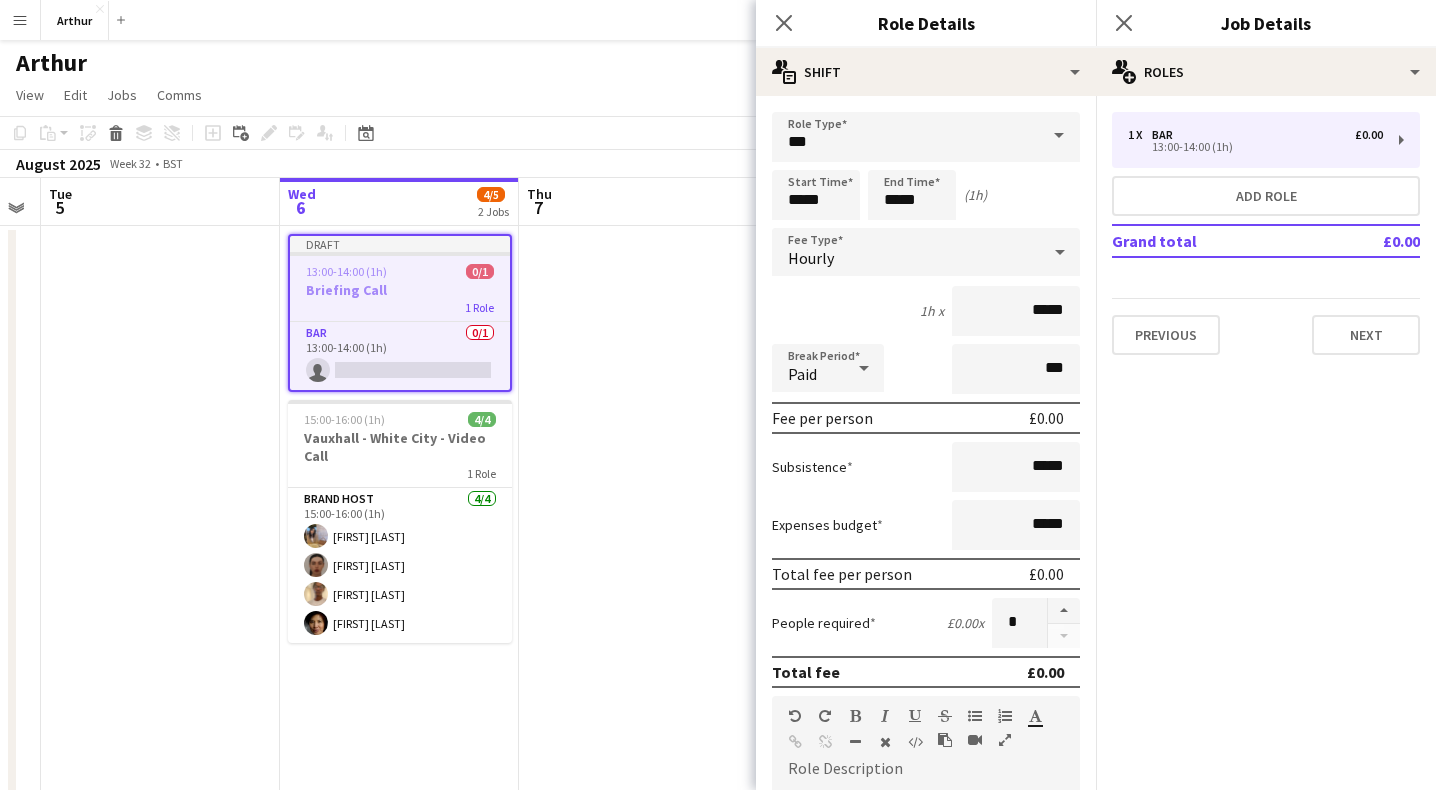 click at bounding box center [1059, 136] 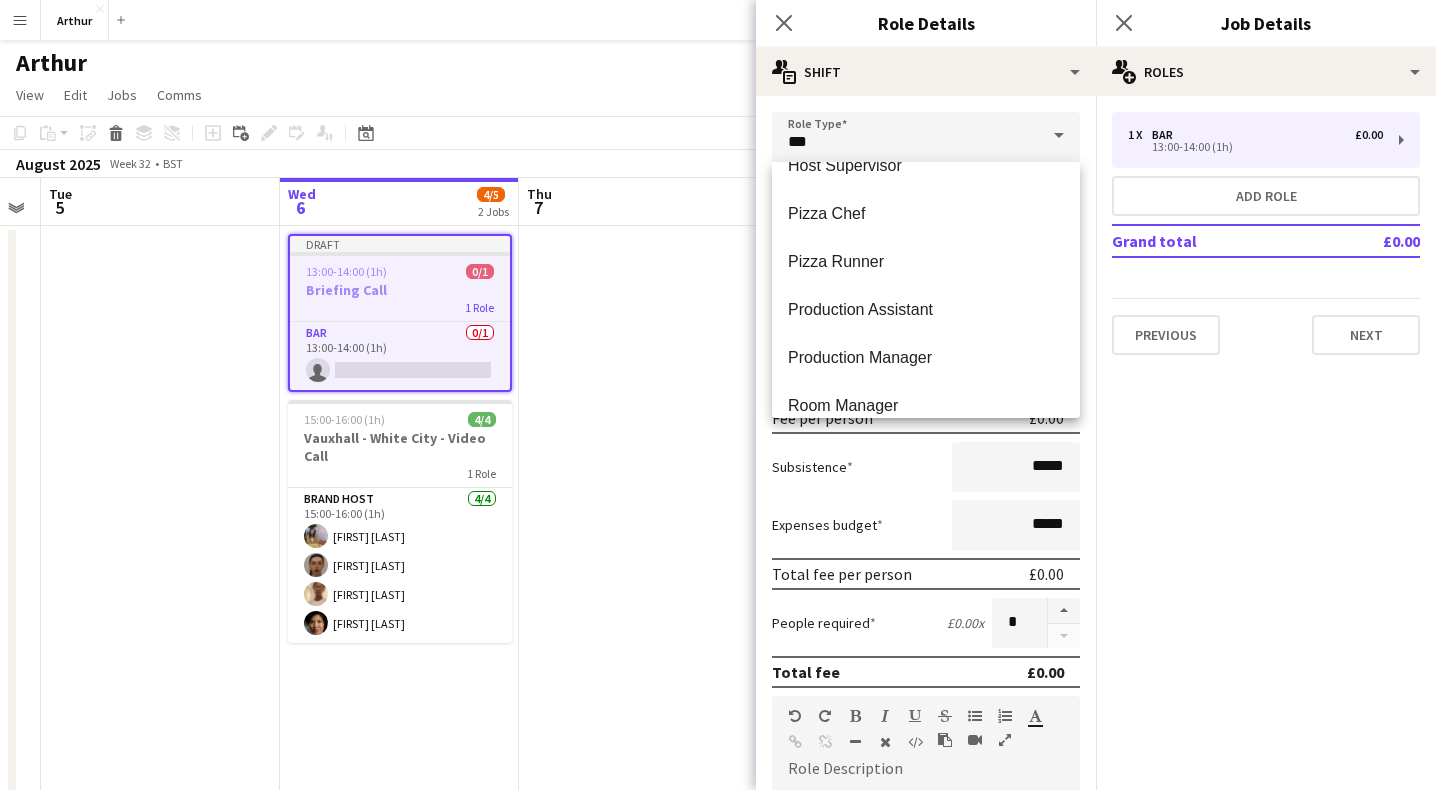 scroll, scrollTop: 363, scrollLeft: 0, axis: vertical 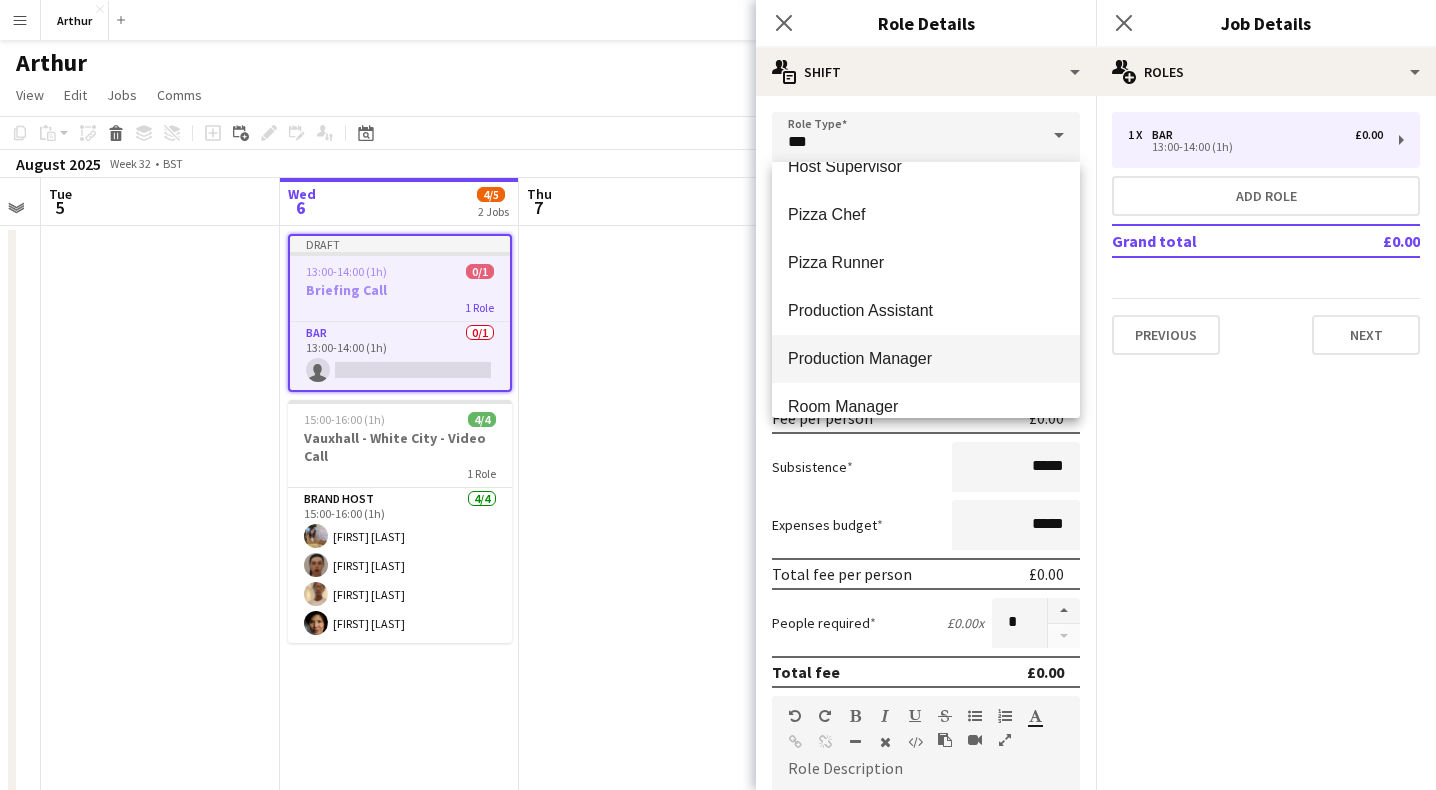 click on "Production Manager" at bounding box center (926, 358) 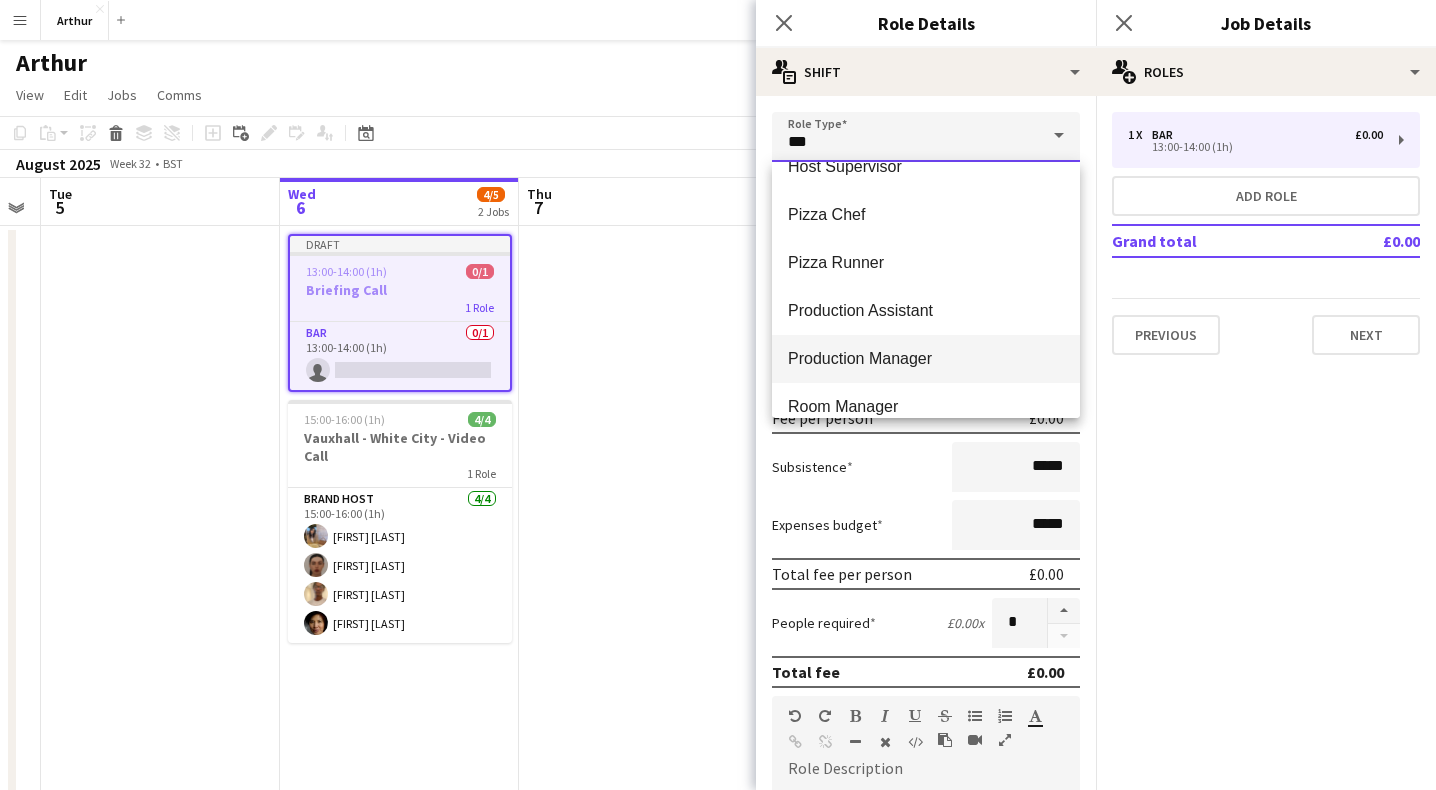 type on "**********" 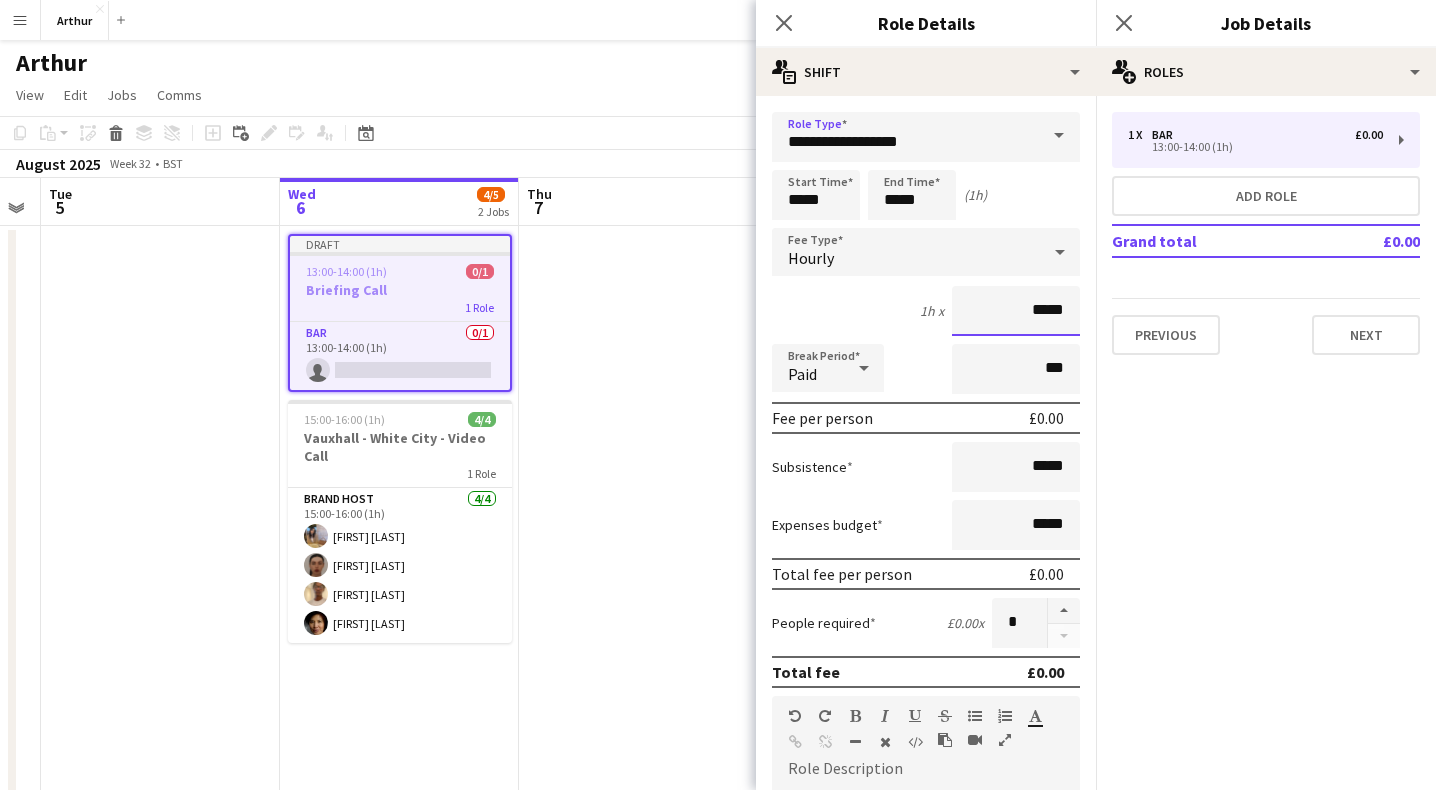click on "*****" at bounding box center (1016, 311) 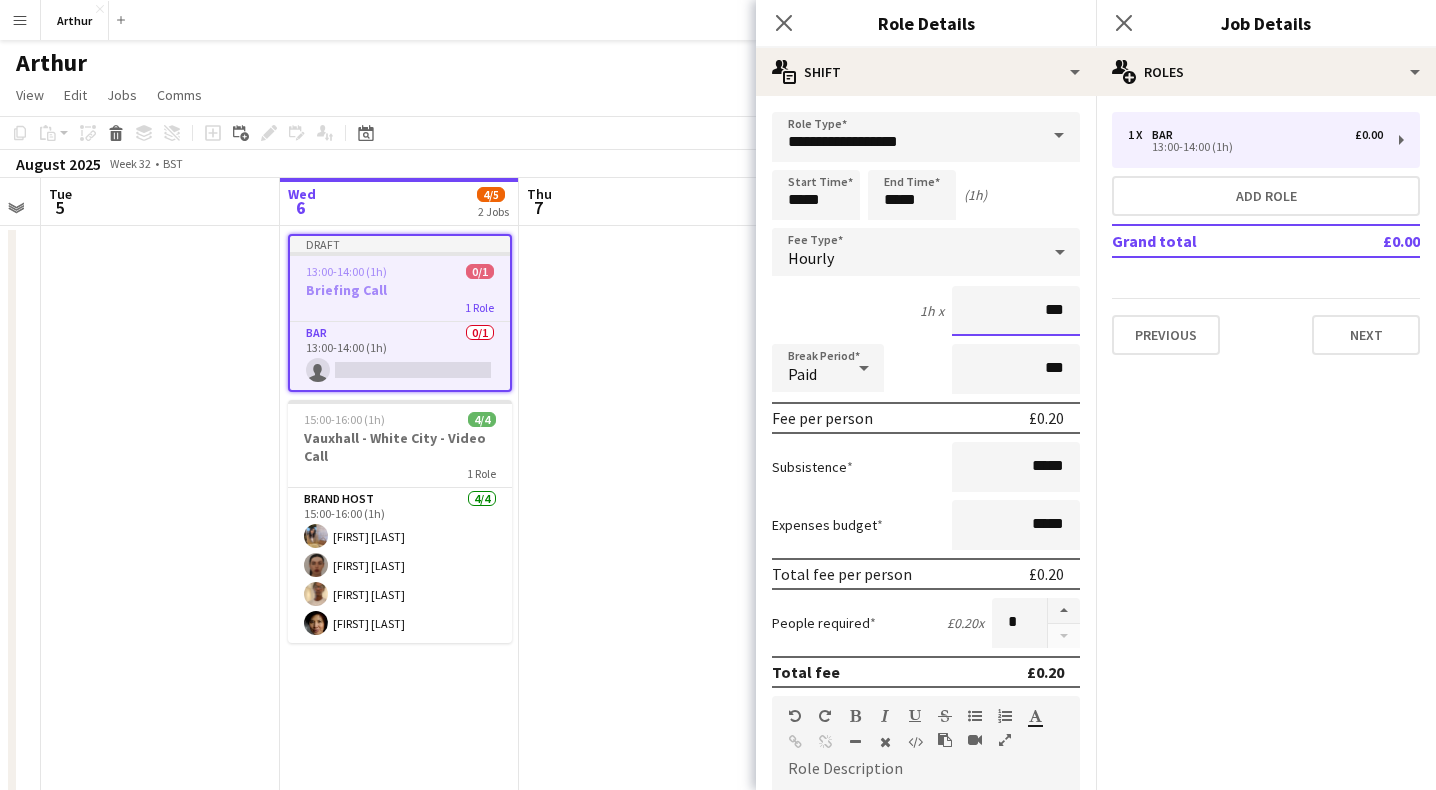 type on "**" 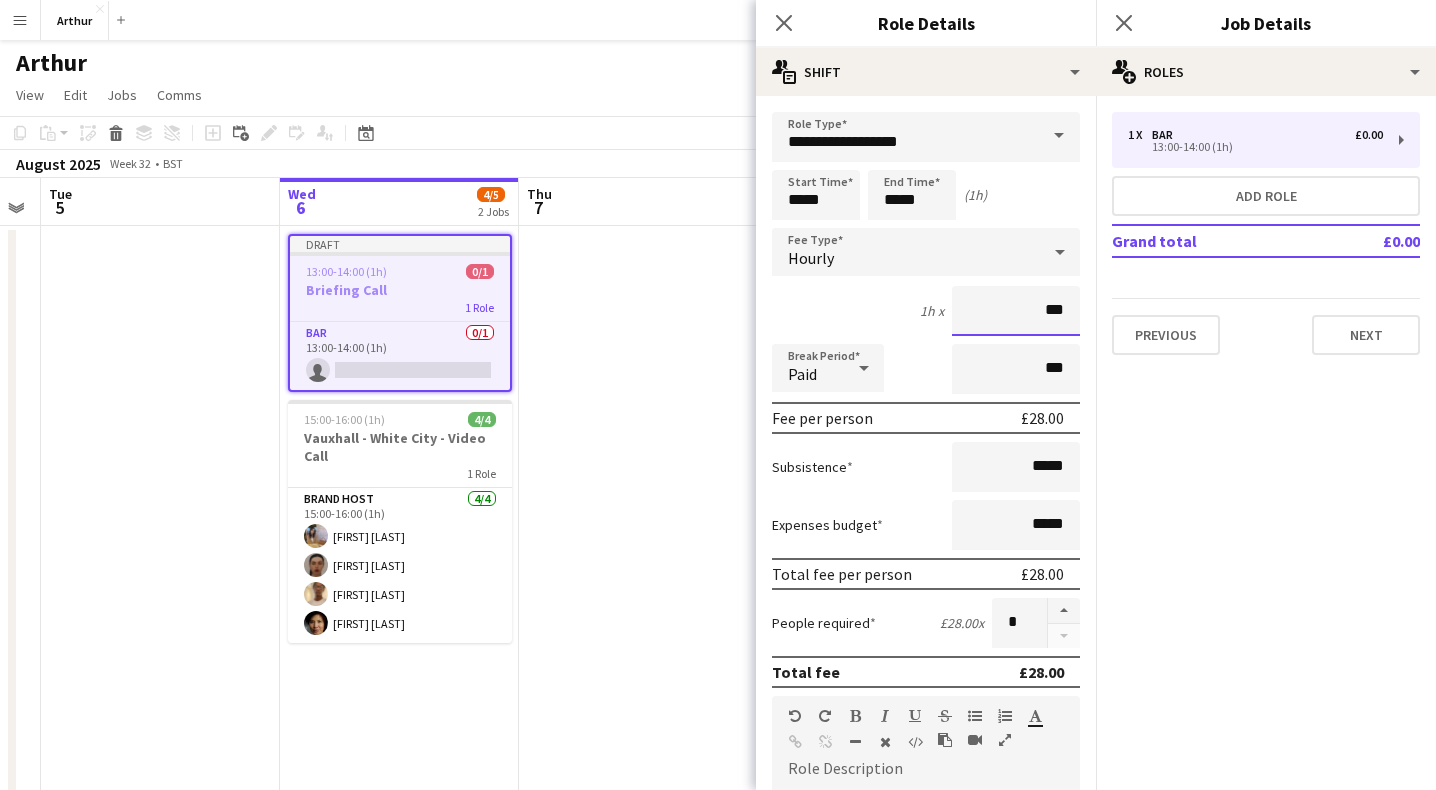 type on "******" 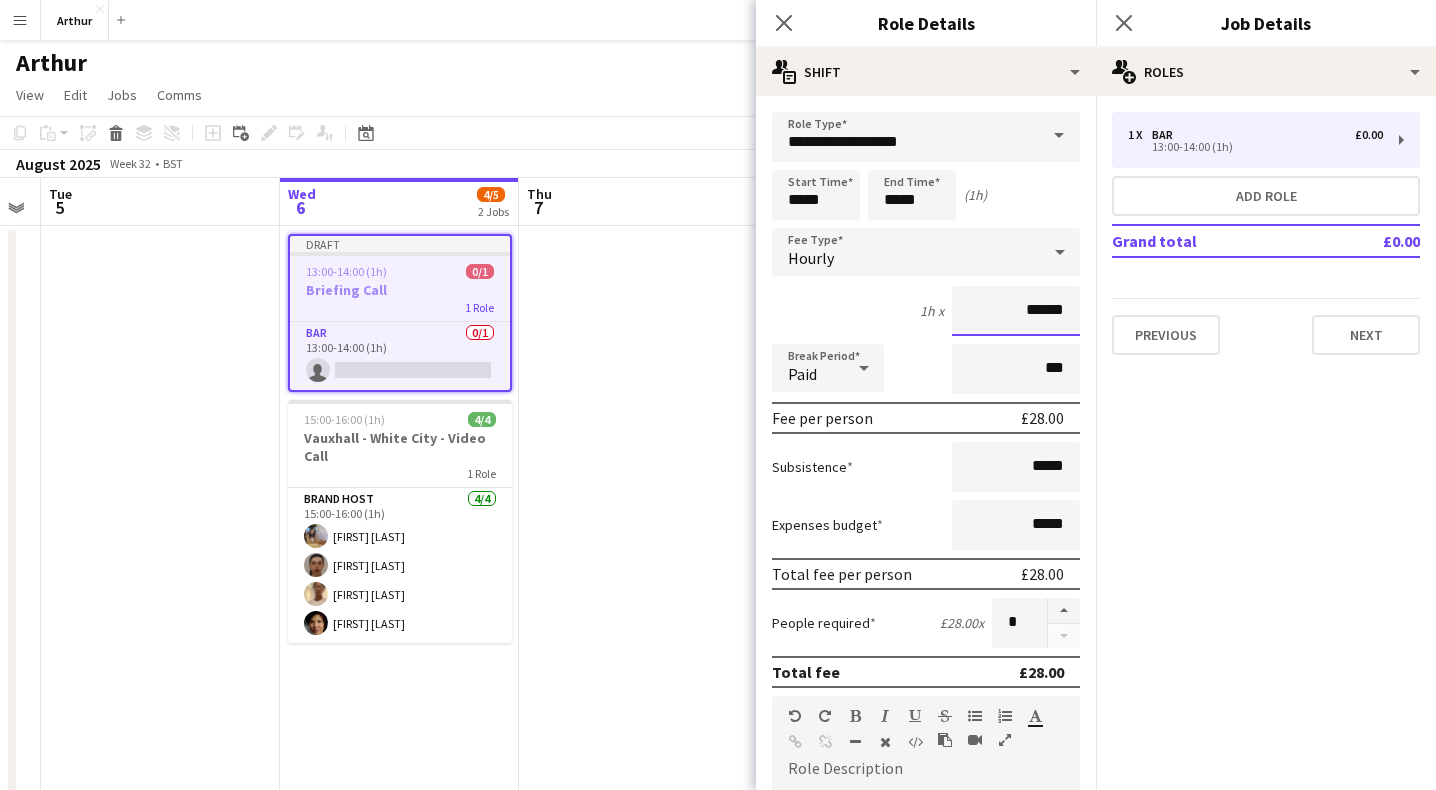 scroll, scrollTop: 462, scrollLeft: 0, axis: vertical 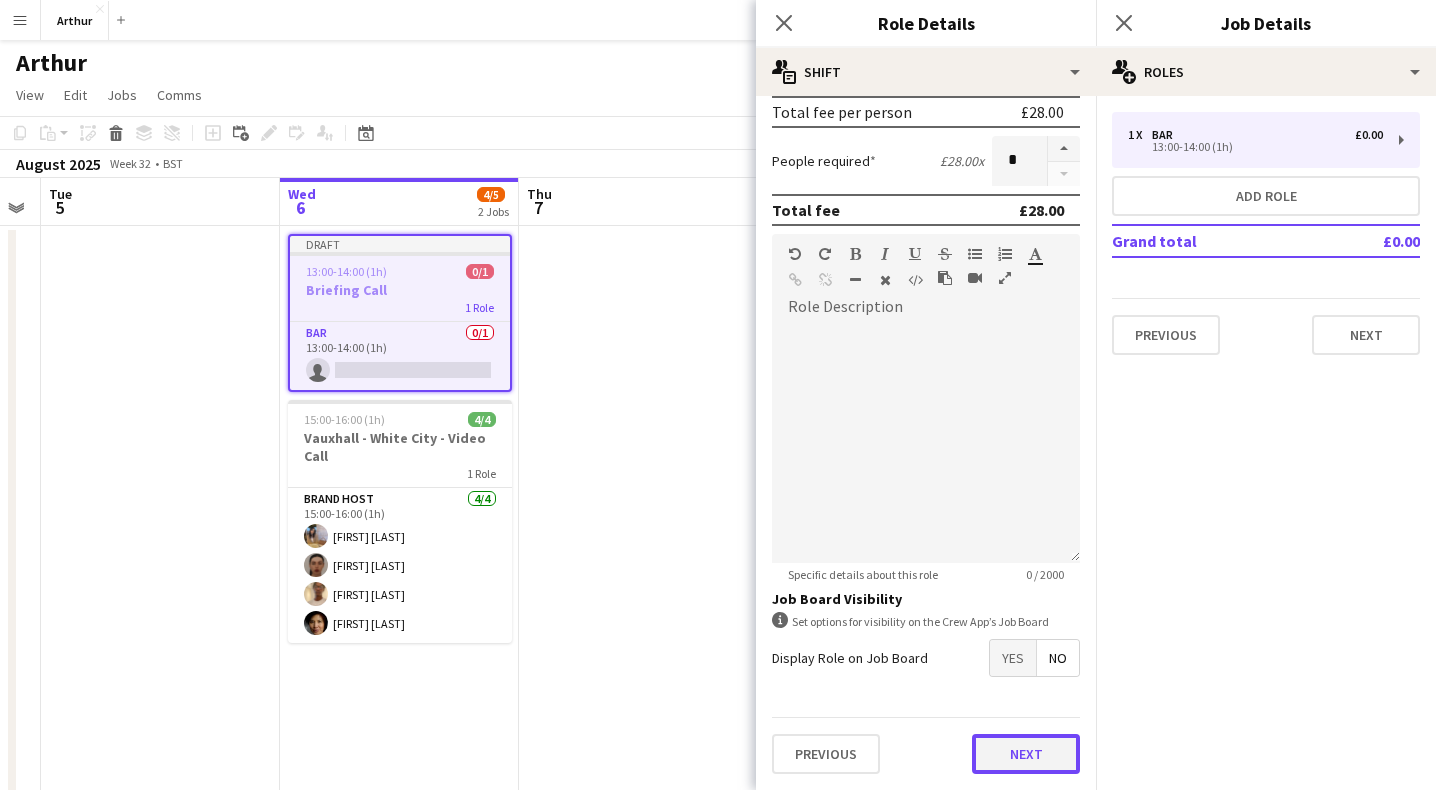click on "Next" at bounding box center (1026, 754) 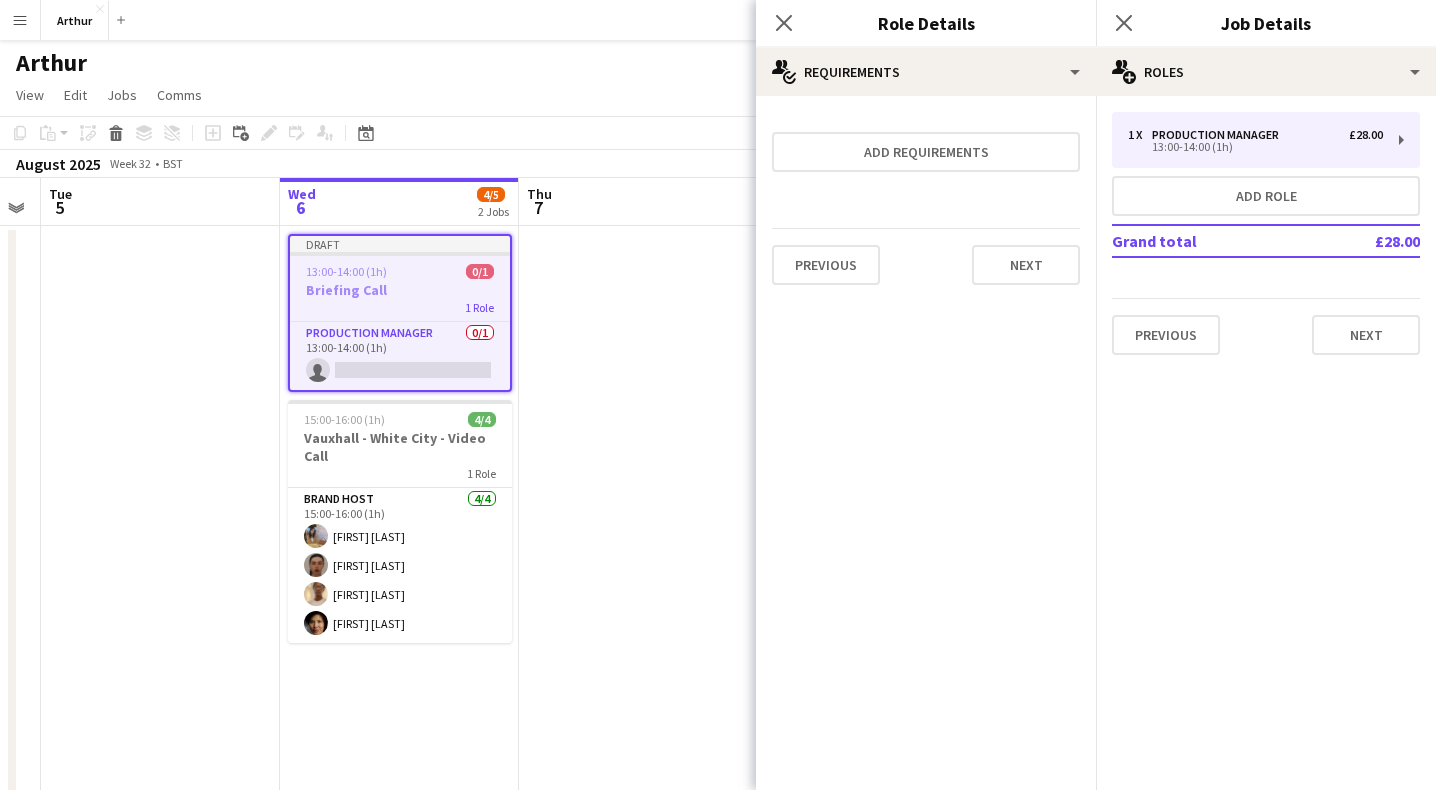 scroll, scrollTop: 0, scrollLeft: 0, axis: both 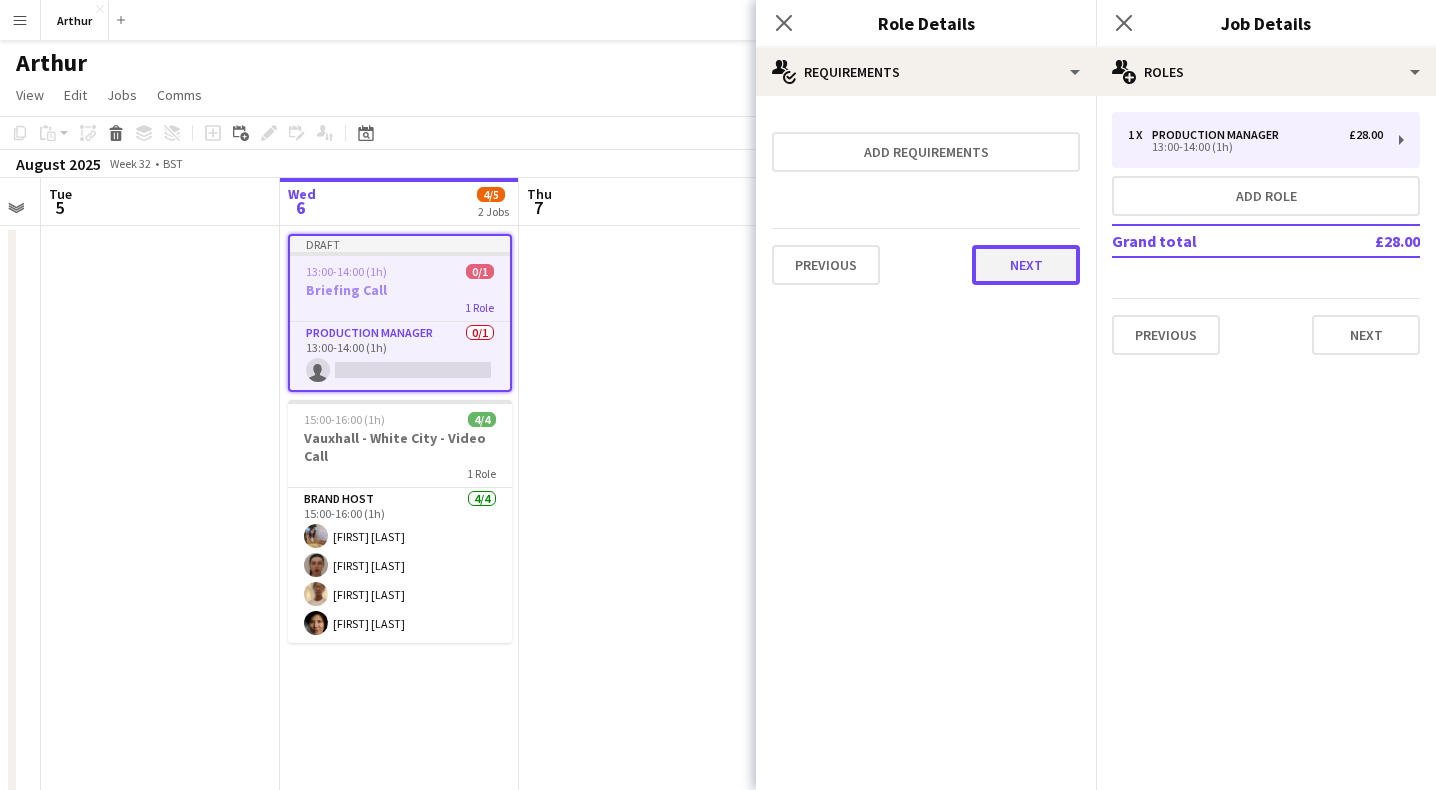 click on "Next" at bounding box center [1026, 265] 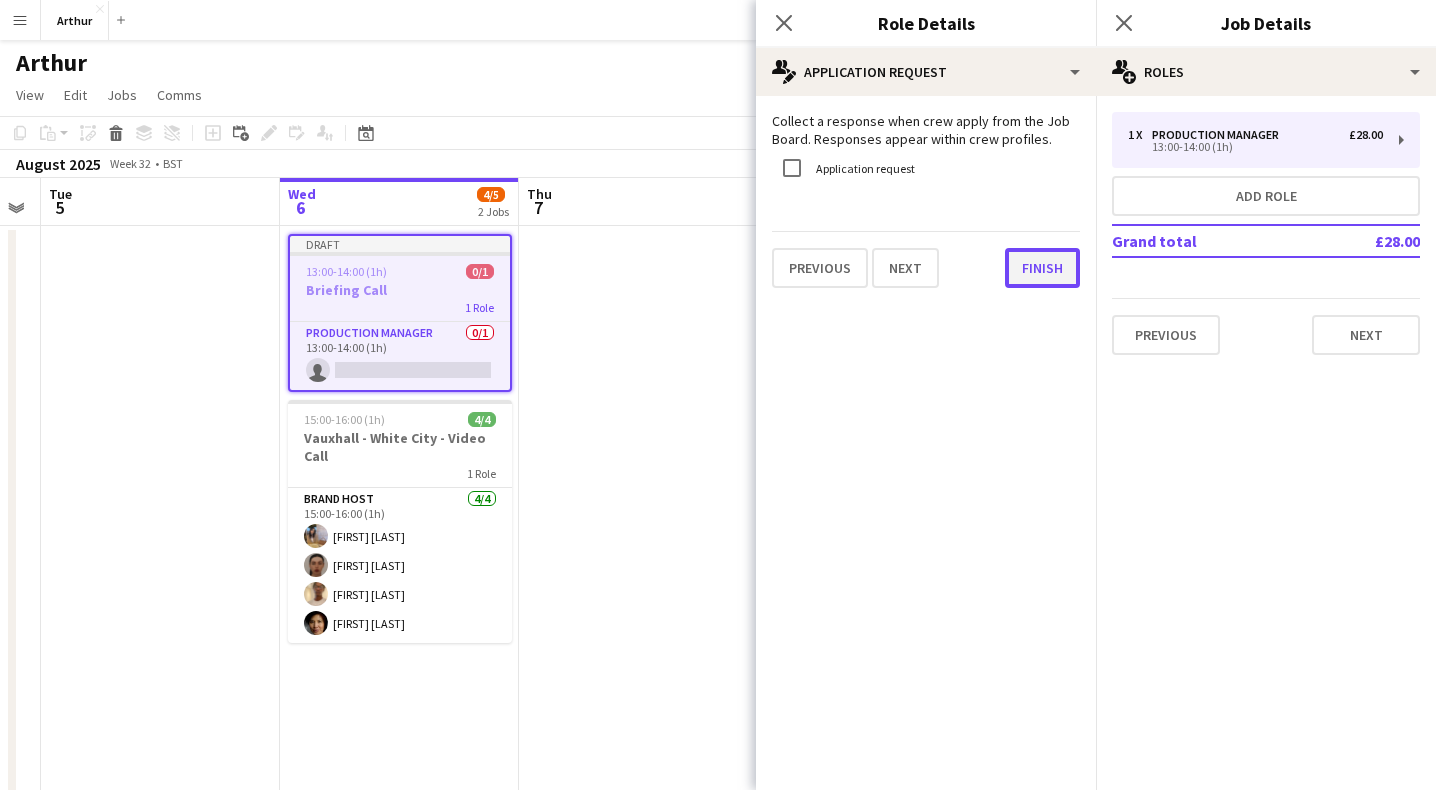 click on "Finish" at bounding box center (1042, 268) 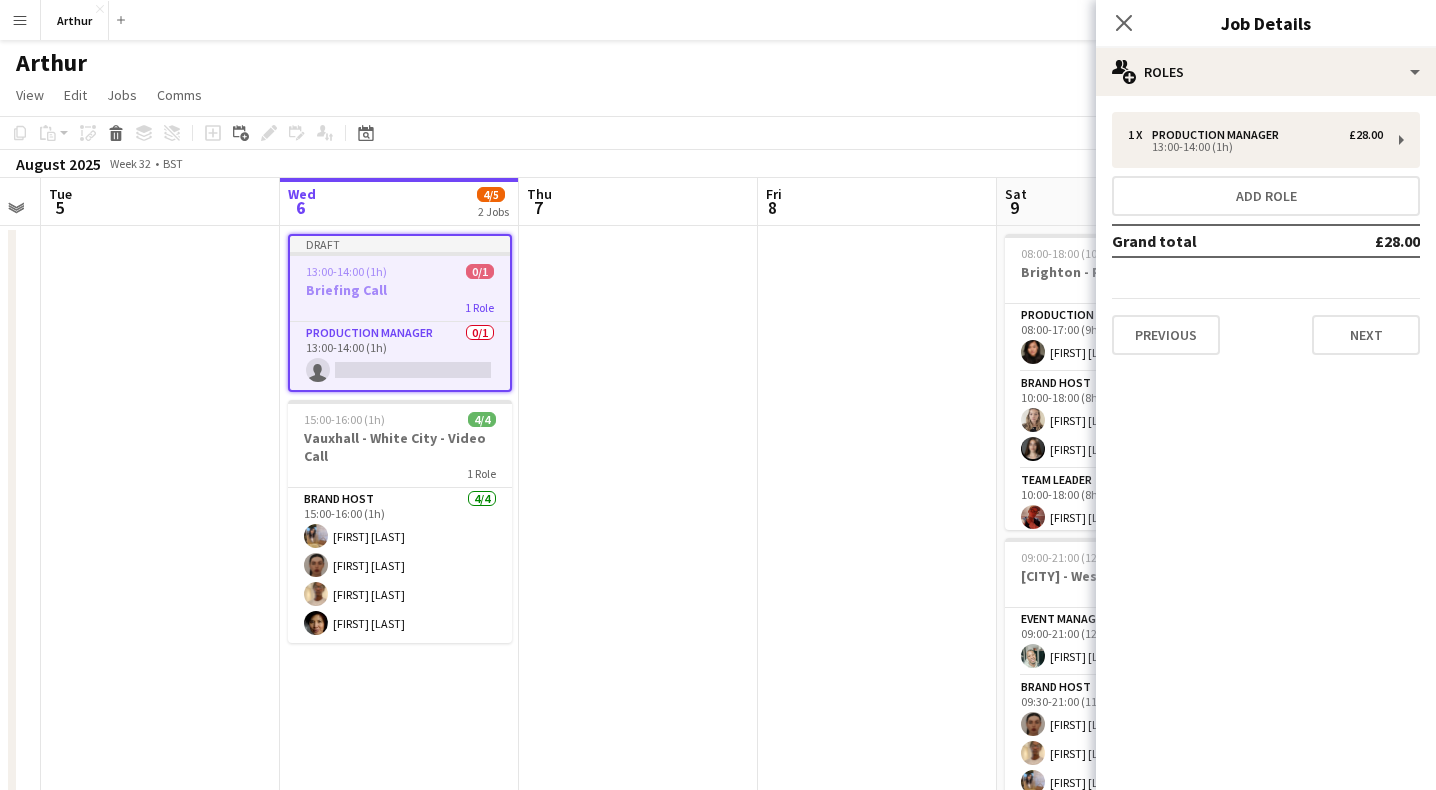click at bounding box center [877, 550] 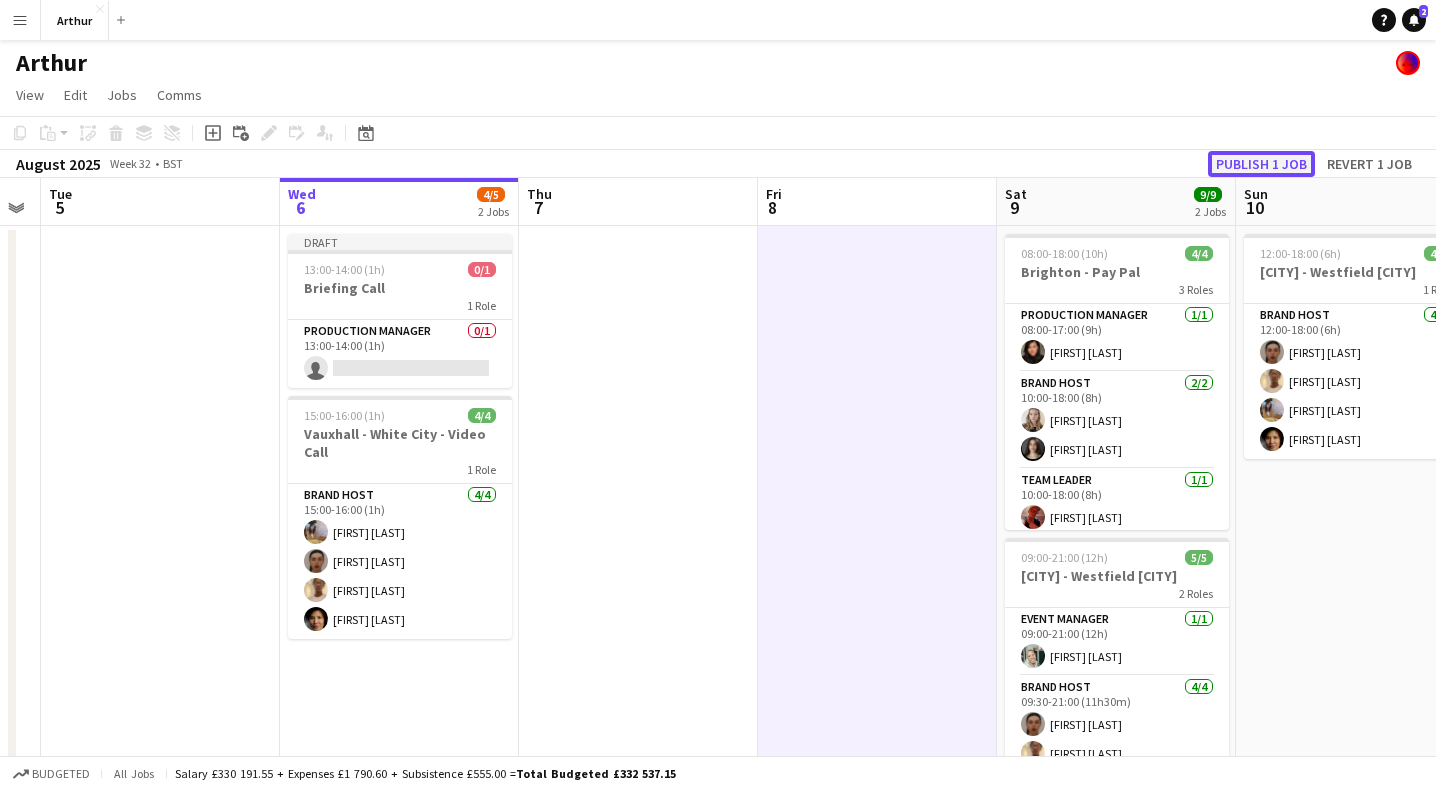 click on "Publish 1 job" 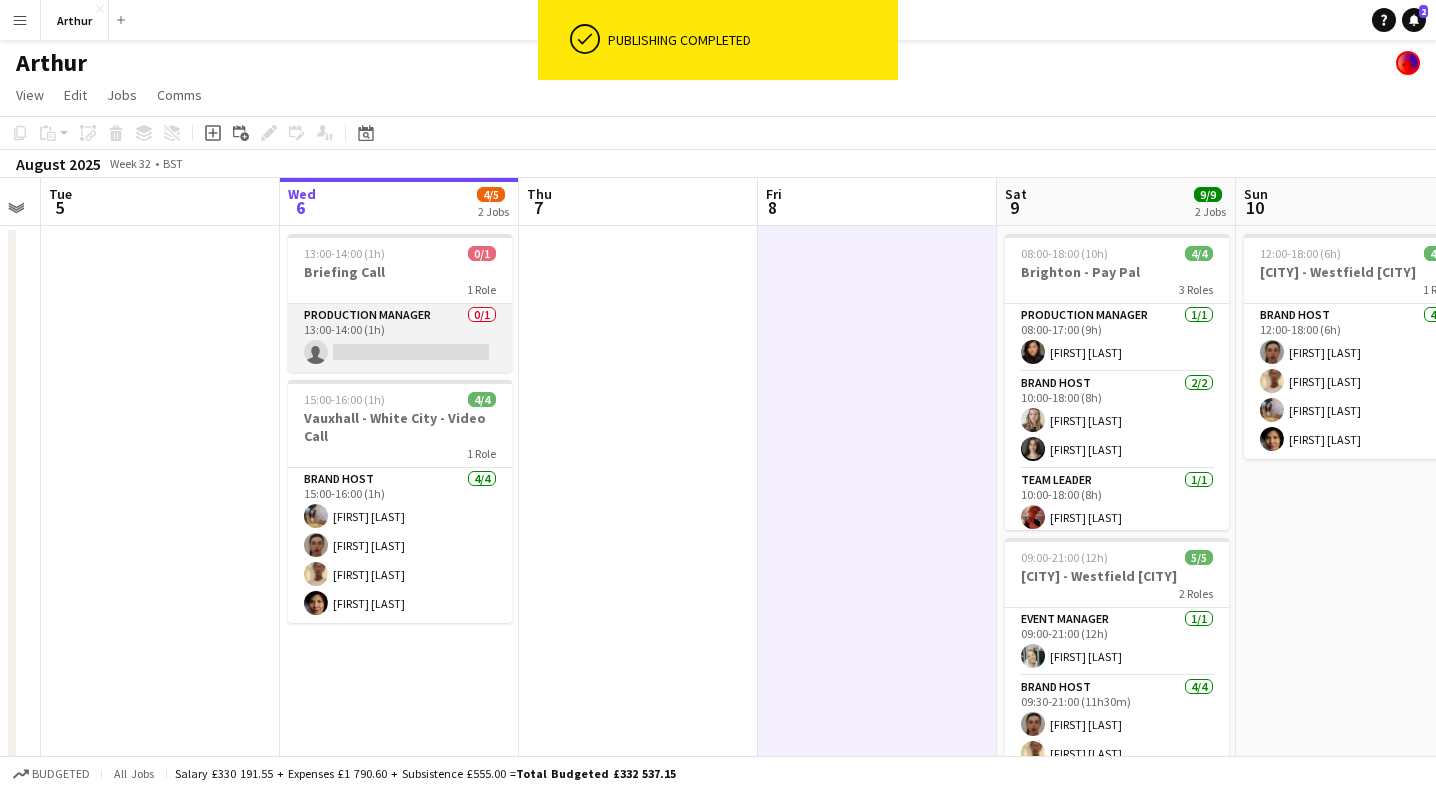 click on "Production Manager   0/1   13:00-14:00 (1h)
single-neutral-actions" at bounding box center [400, 338] 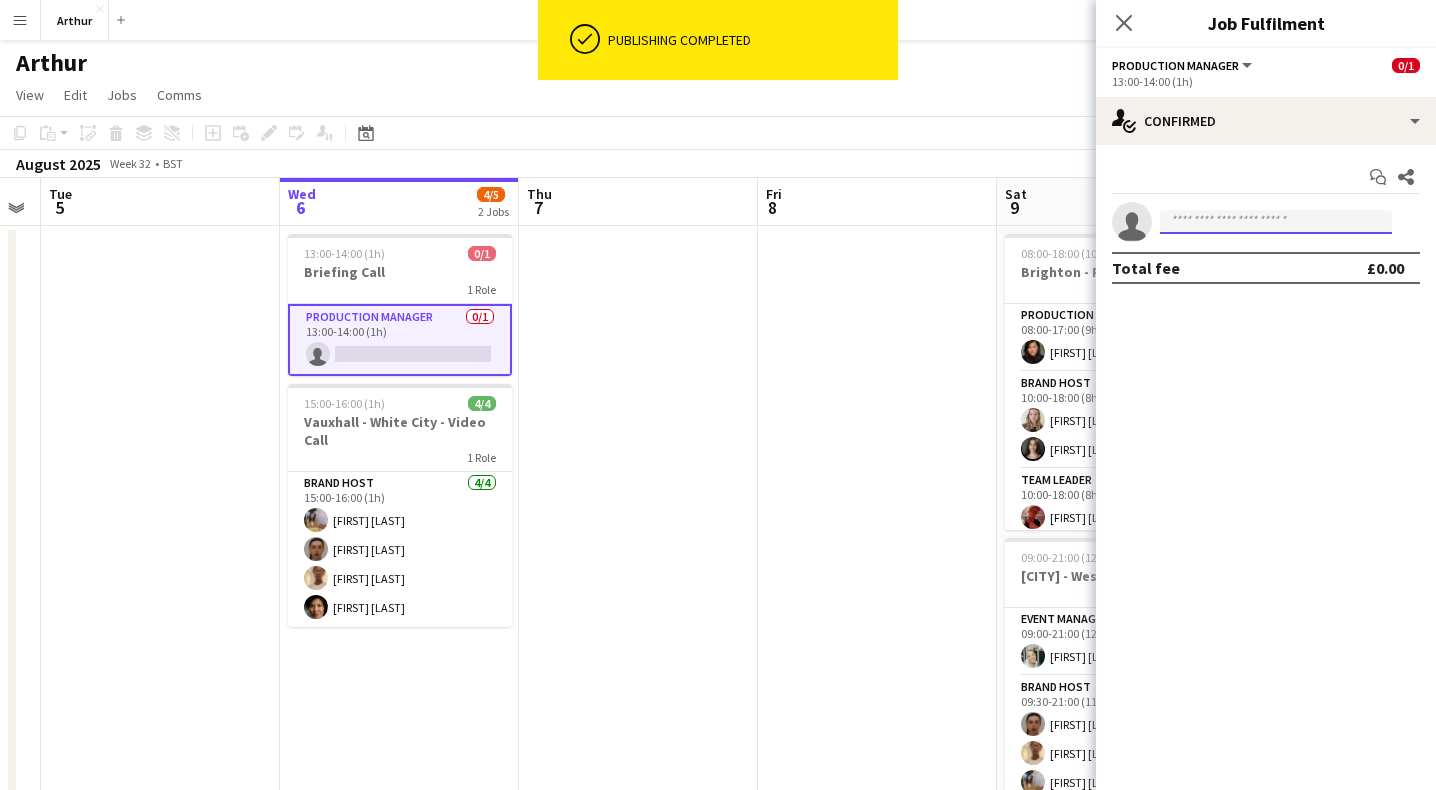 click at bounding box center (1276, 222) 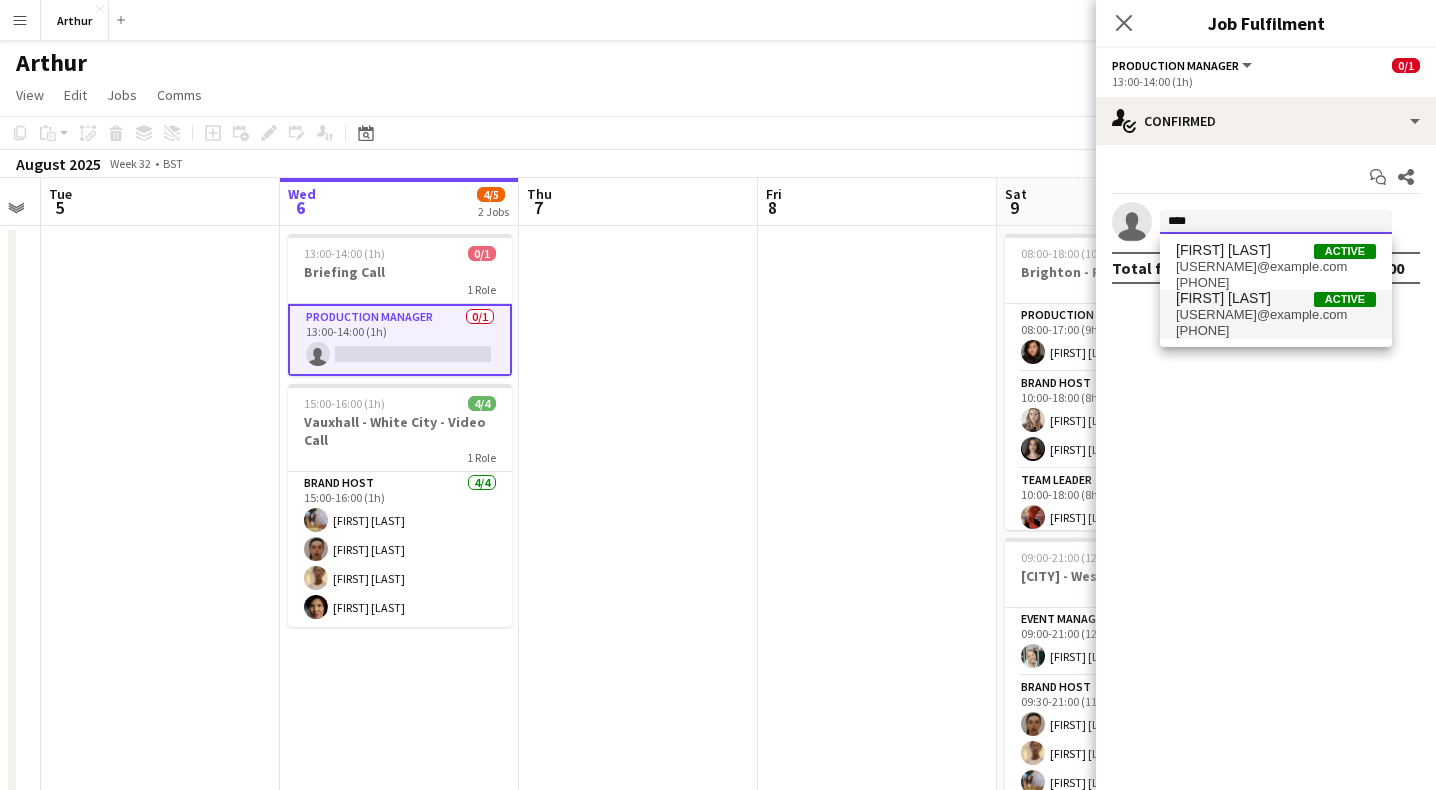 type on "****" 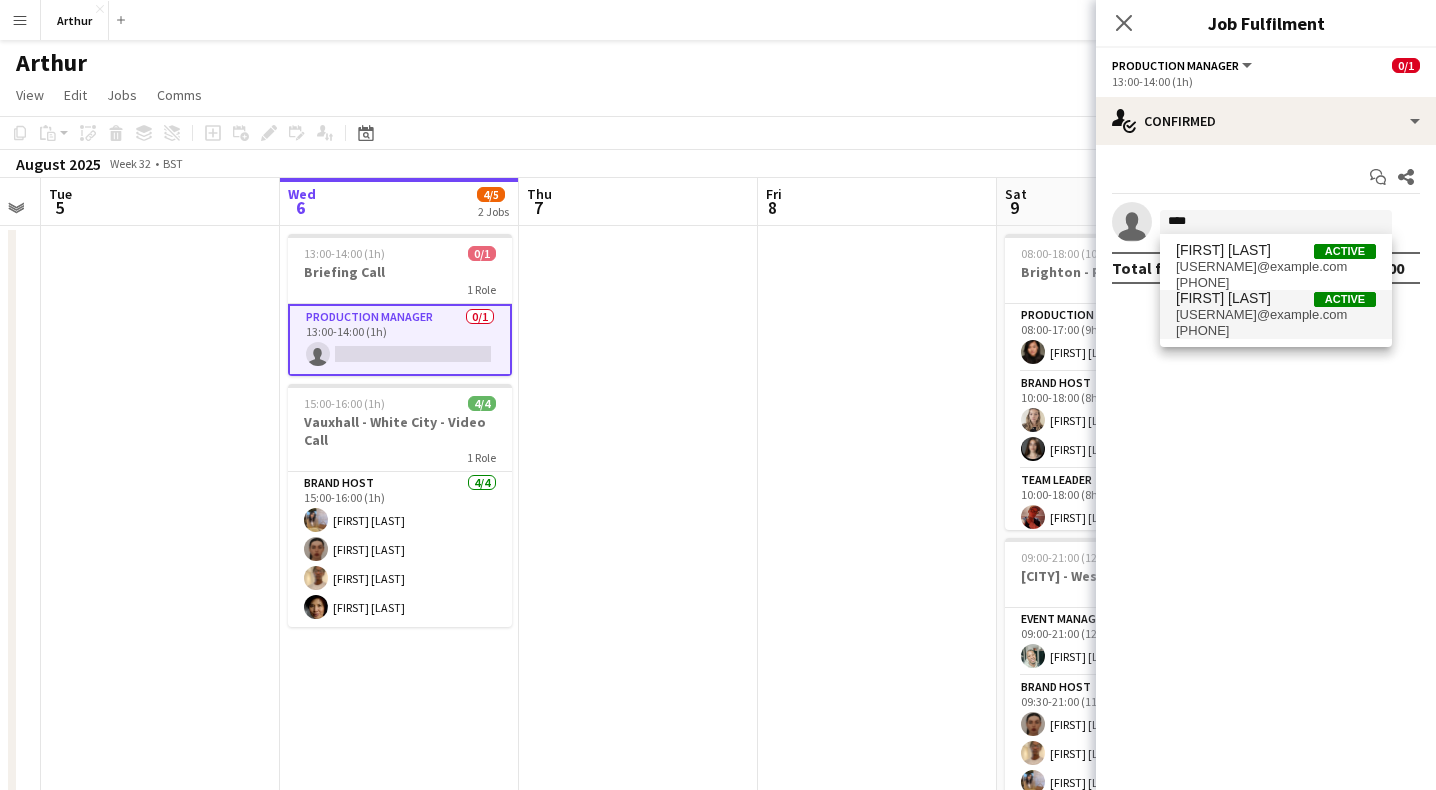 click on "[FIRST] [LAST]" at bounding box center [1223, 298] 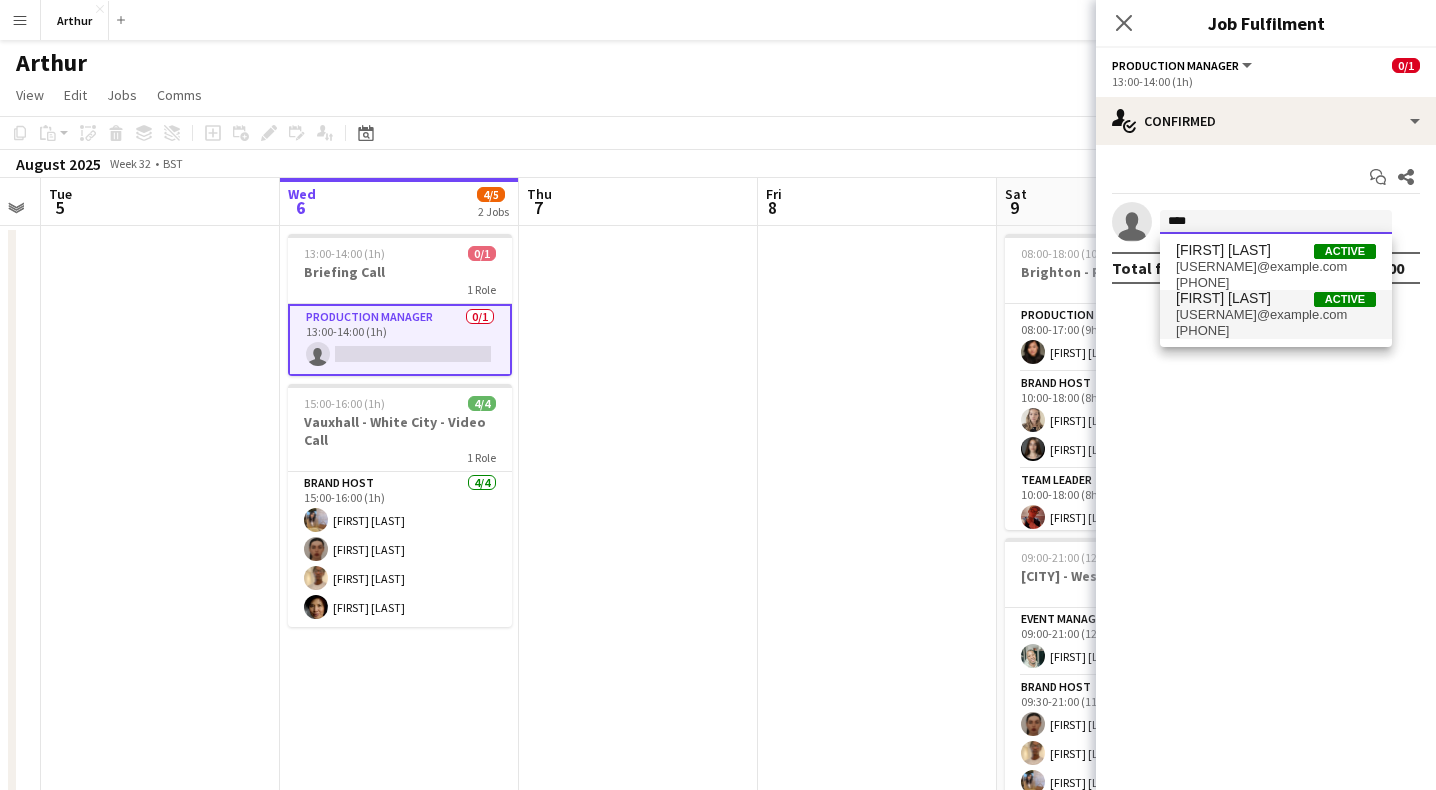 type 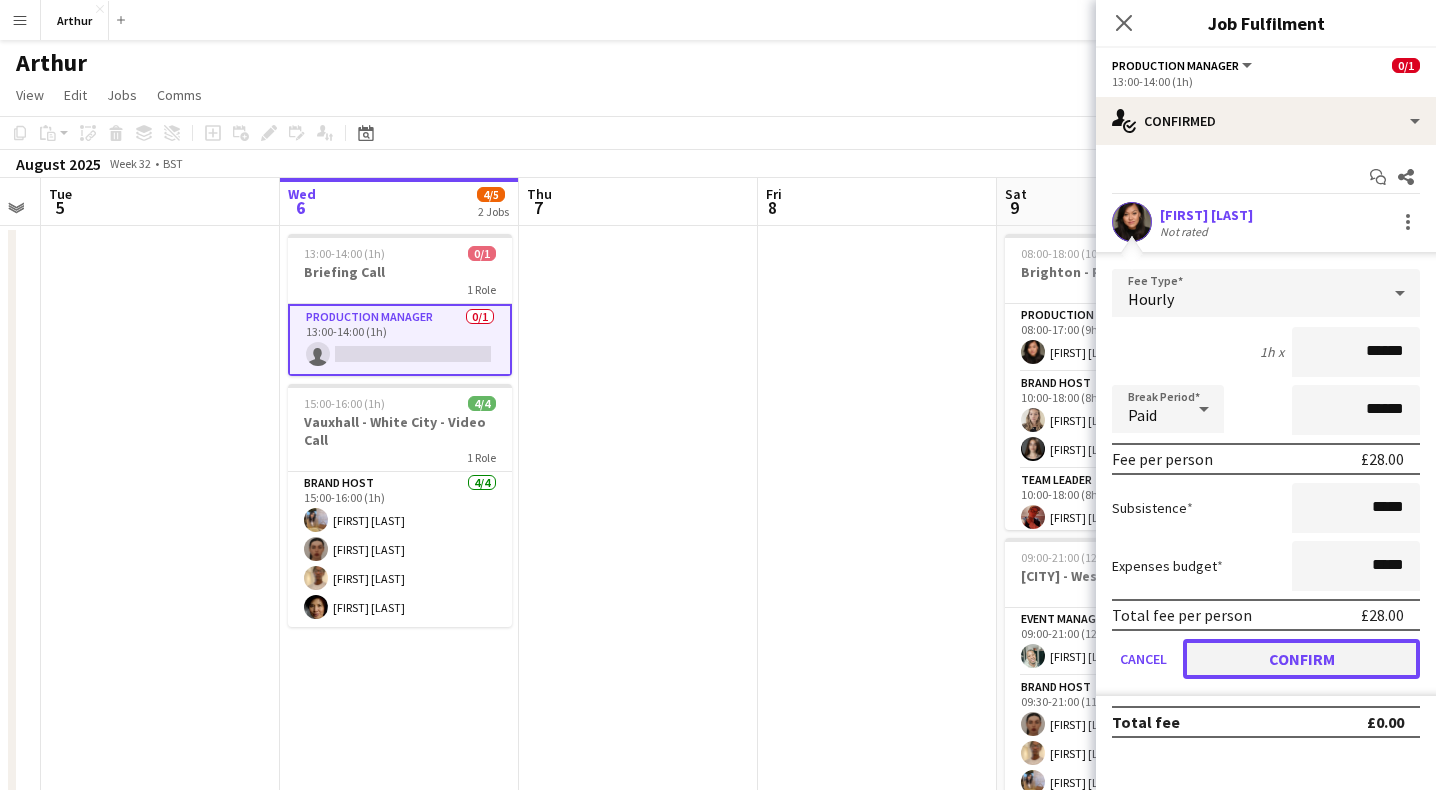 click on "Confirm" at bounding box center (1301, 659) 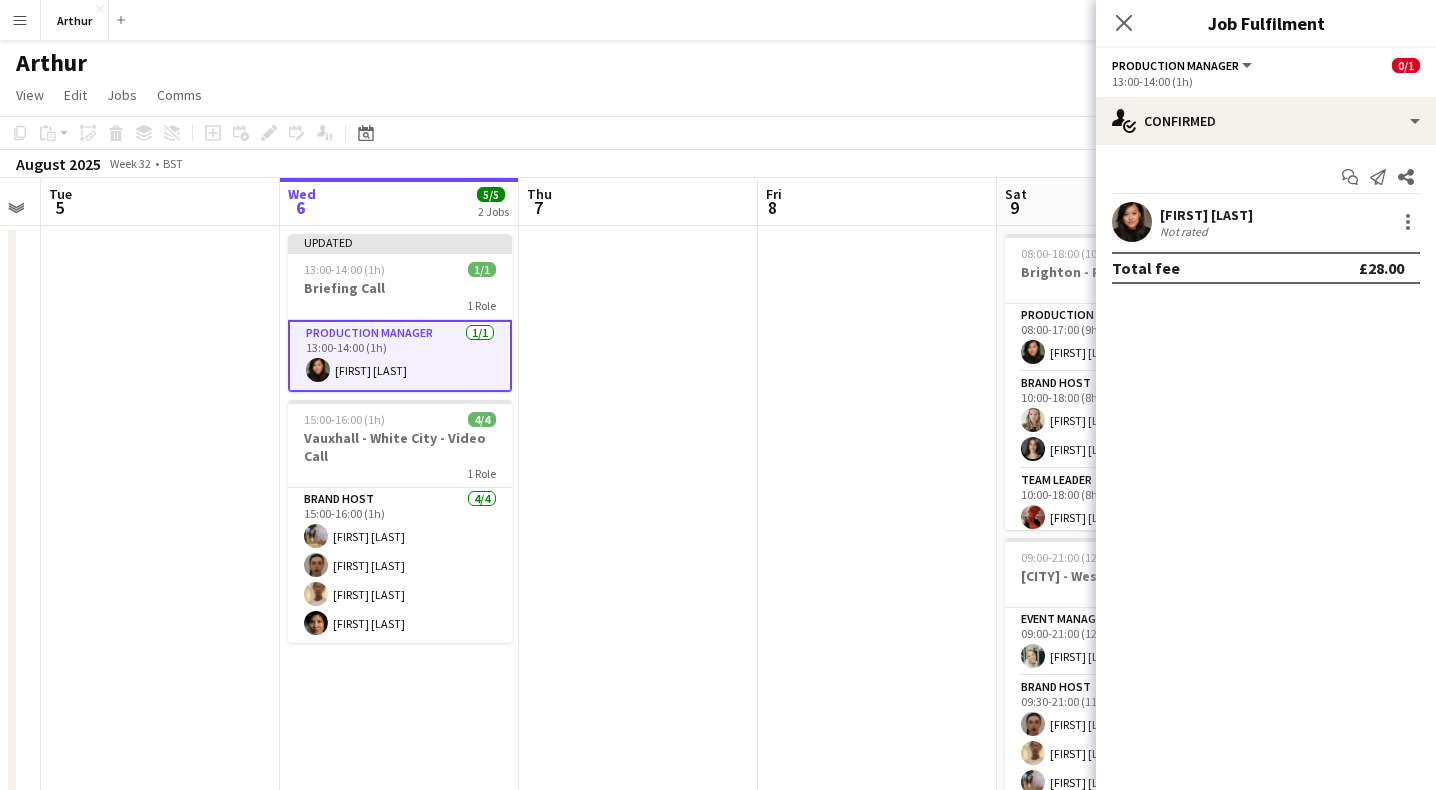 click at bounding box center [877, 550] 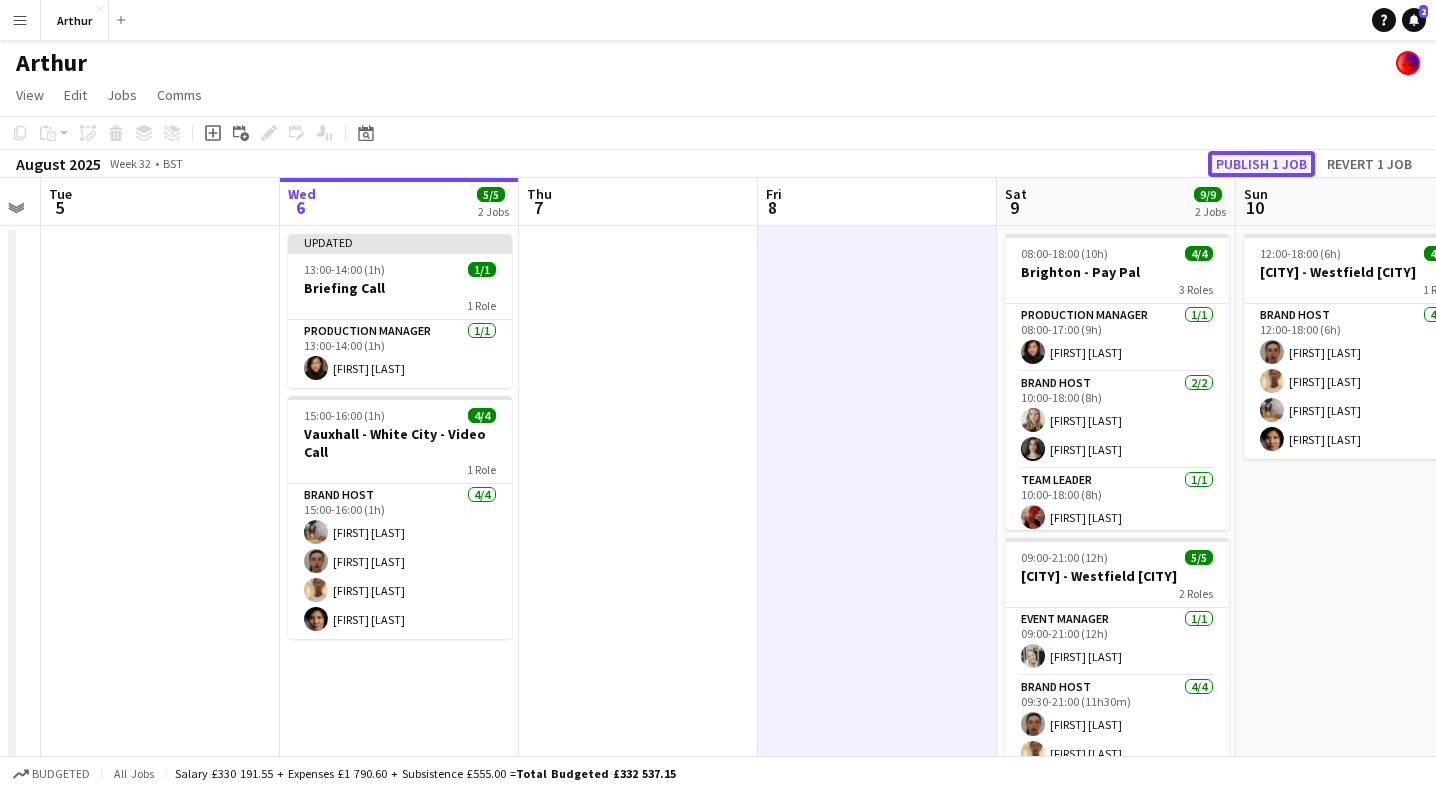 click on "Publish 1 job" 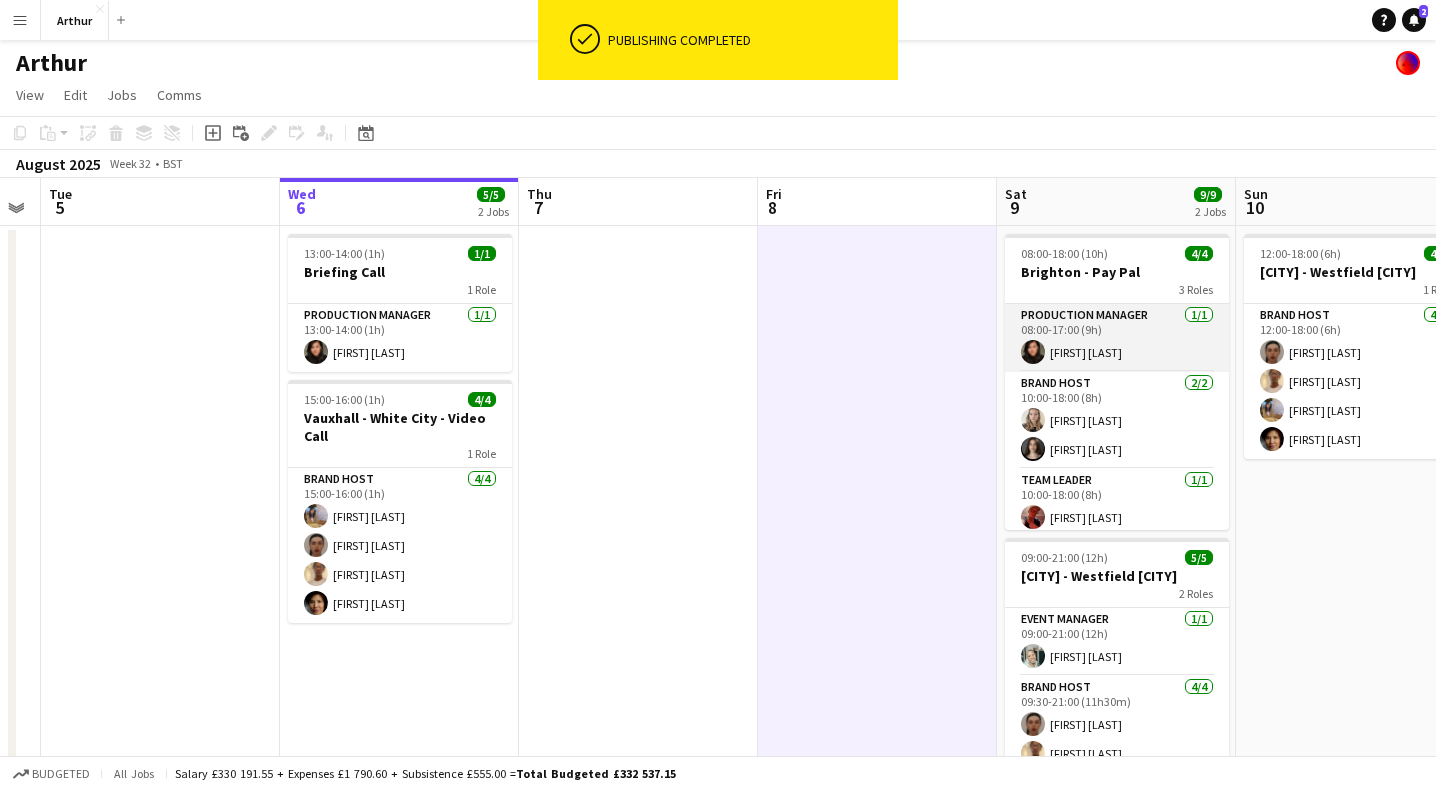 click on "Production Manager   1/1   08:00-17:00 (9h)
[FIRST] [LAST]" at bounding box center [1117, 338] 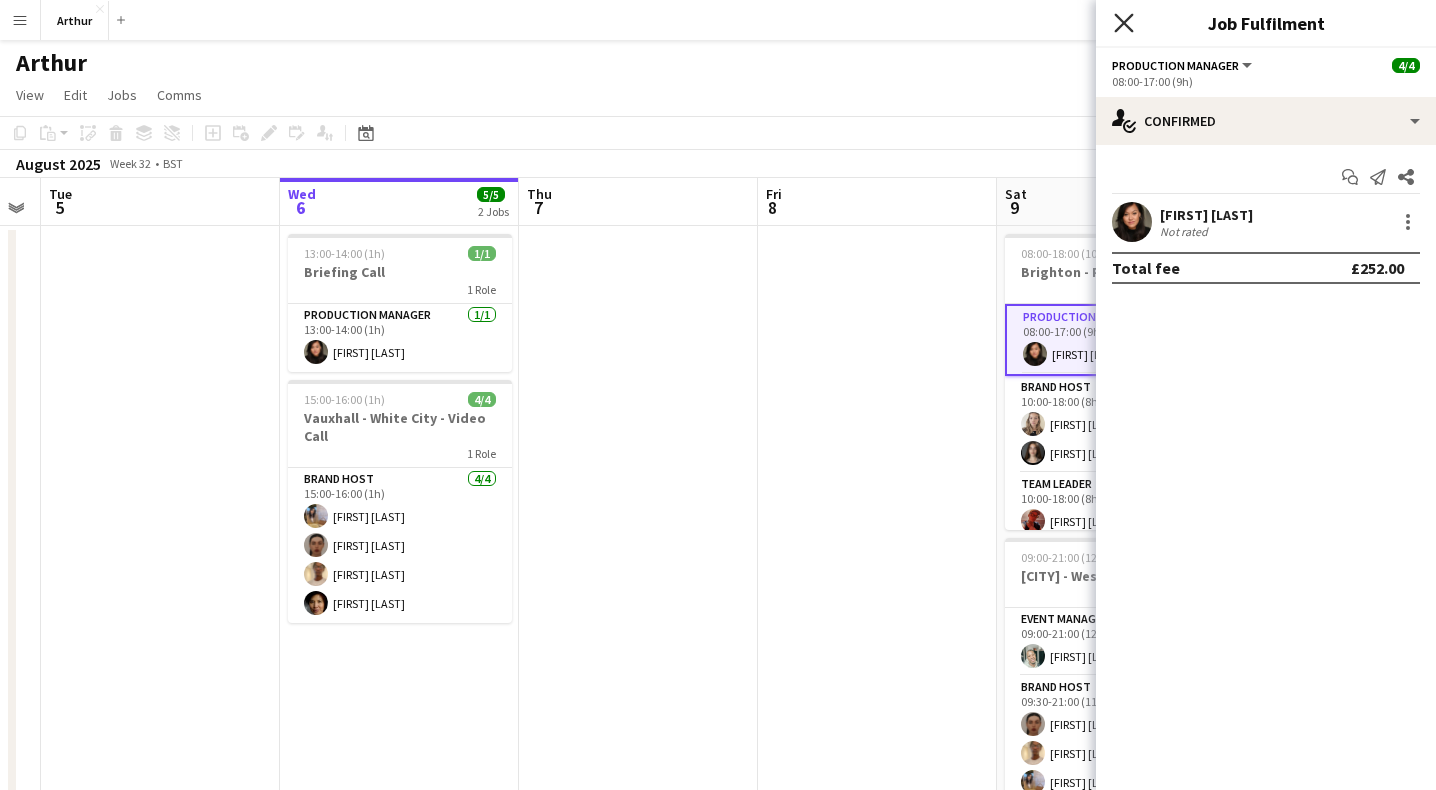 click 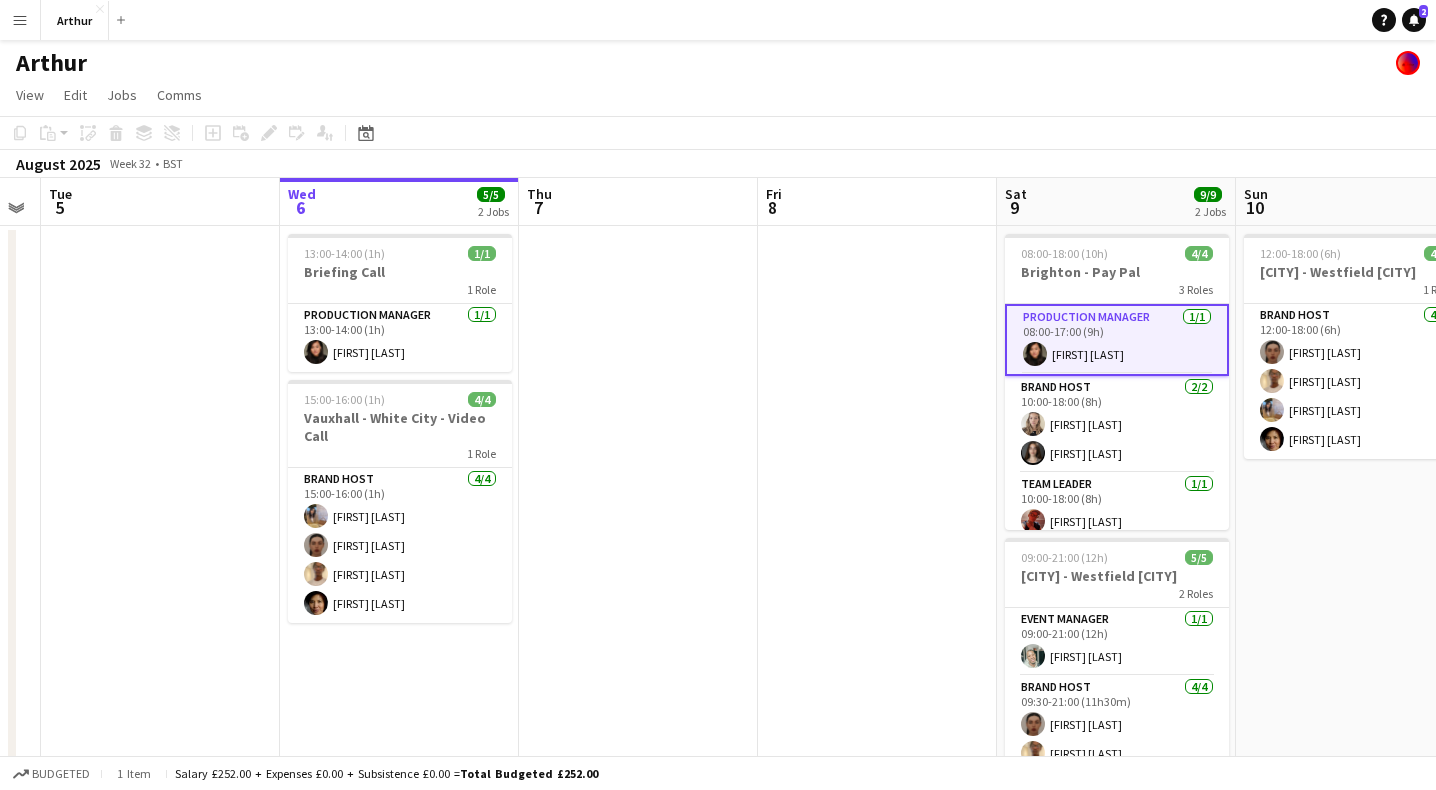 click on "Production Manager   1/1   08:00-17:00 (9h)
[FIRST] [LAST]" at bounding box center [1117, 340] 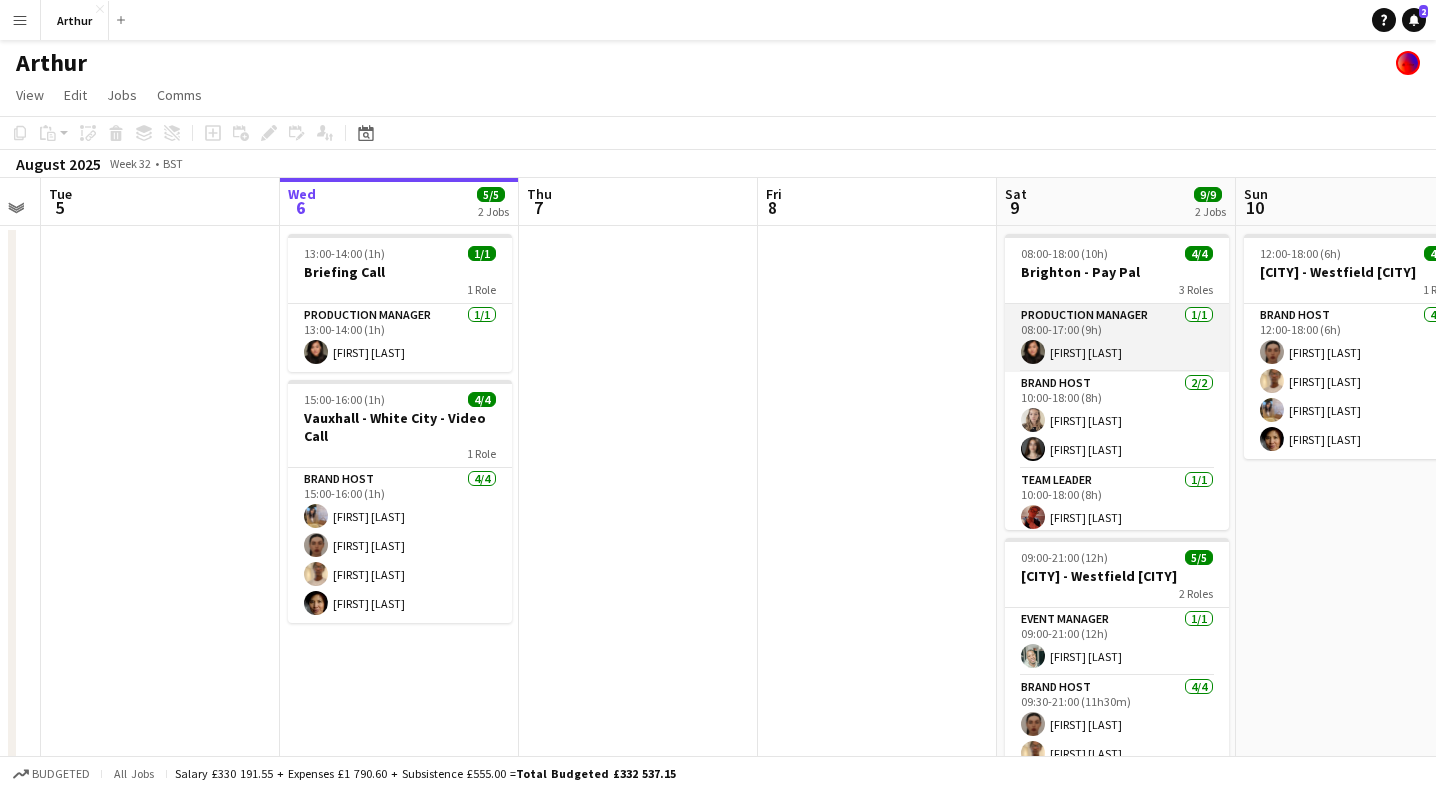 click on "Production Manager   1/1   08:00-17:00 (9h)
[FIRST] [LAST]" at bounding box center [1117, 338] 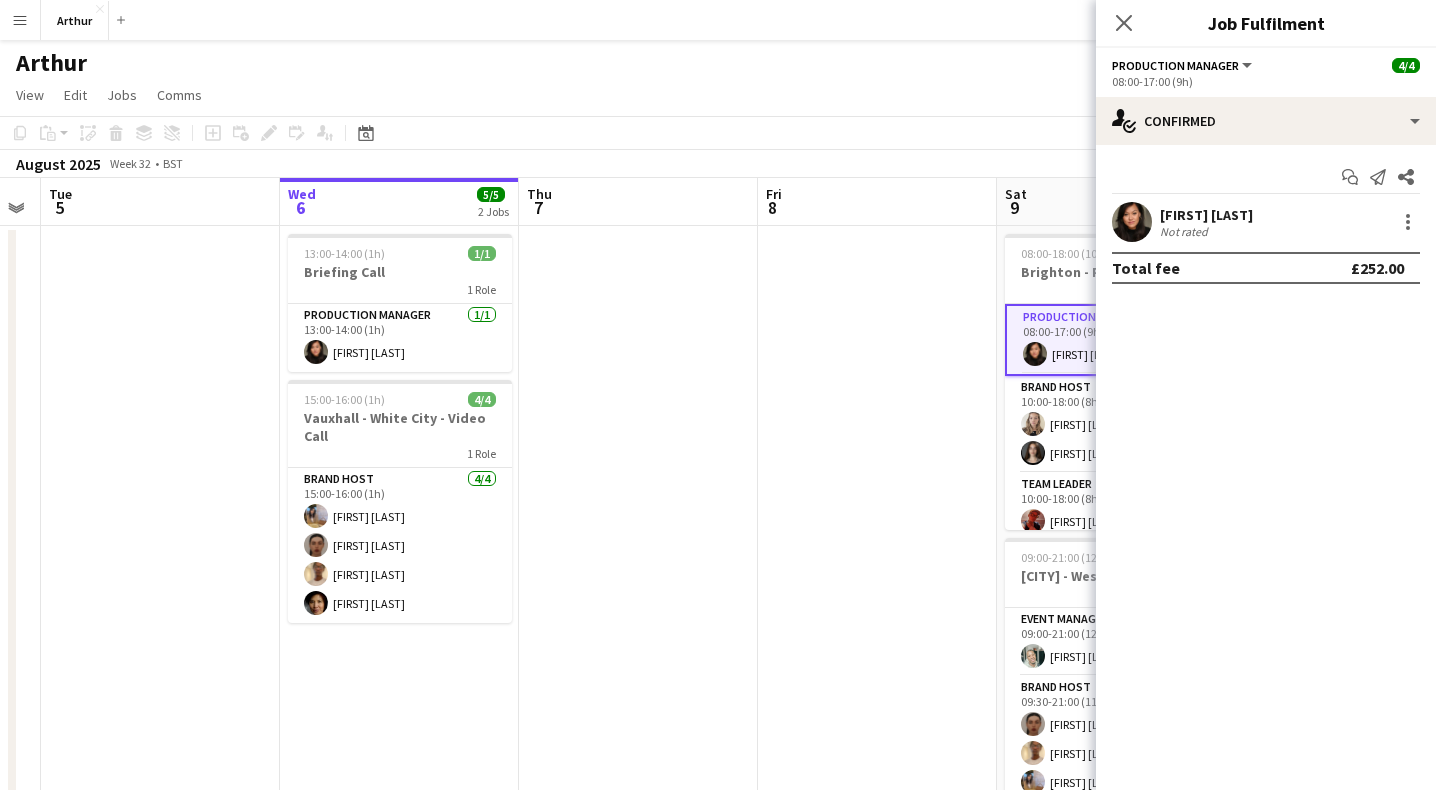 click on "[FIRST] [LAST]" at bounding box center (1206, 215) 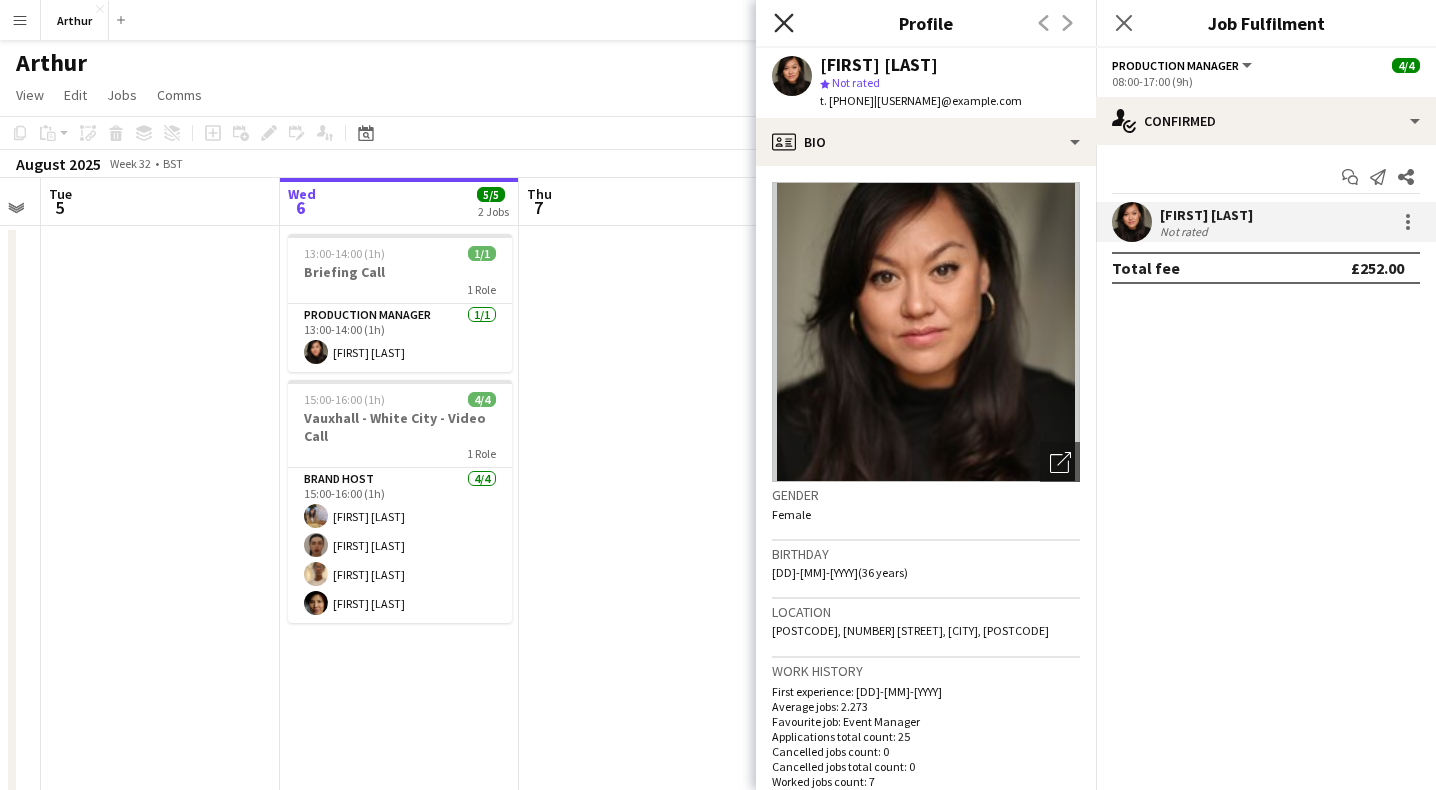 click 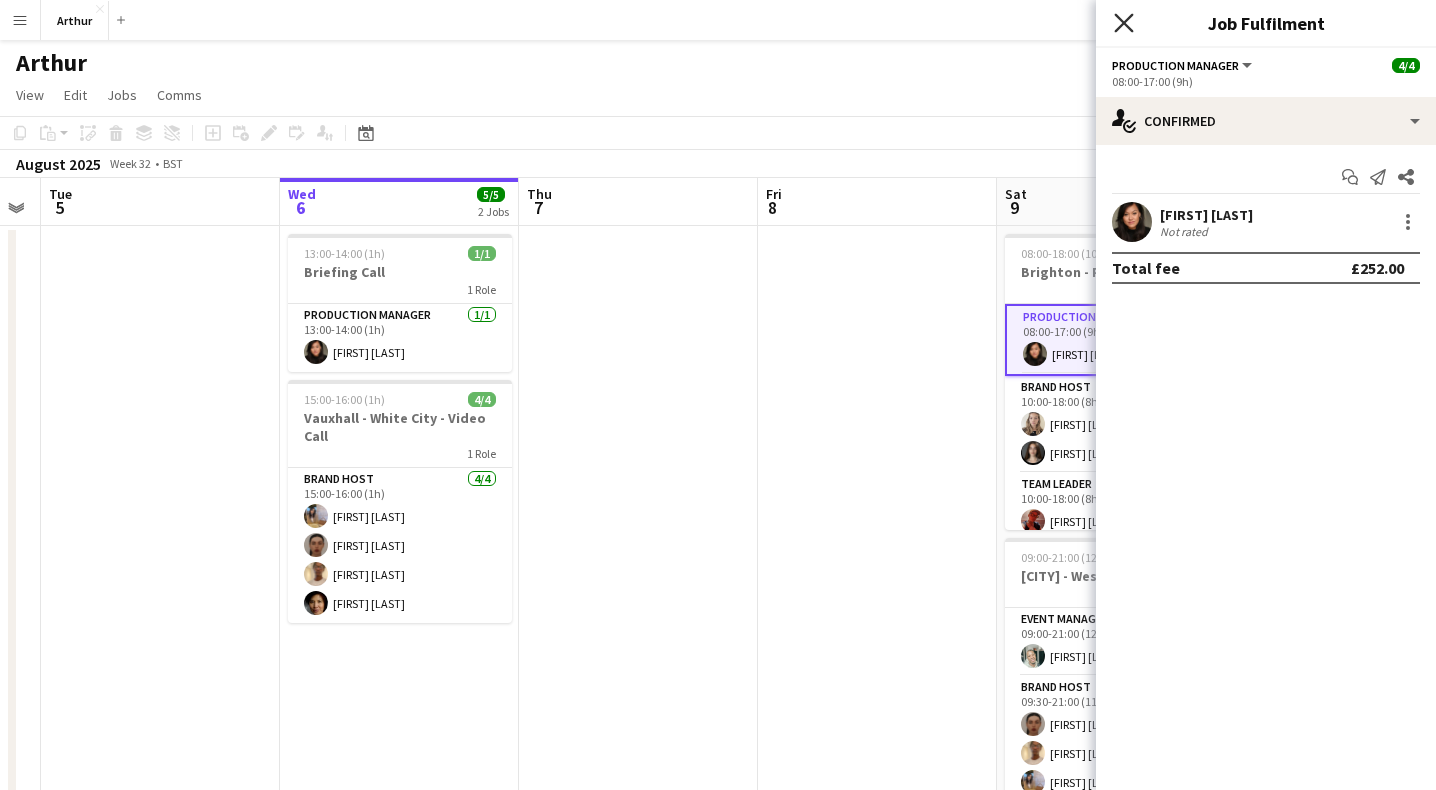 click on "Close pop-in" 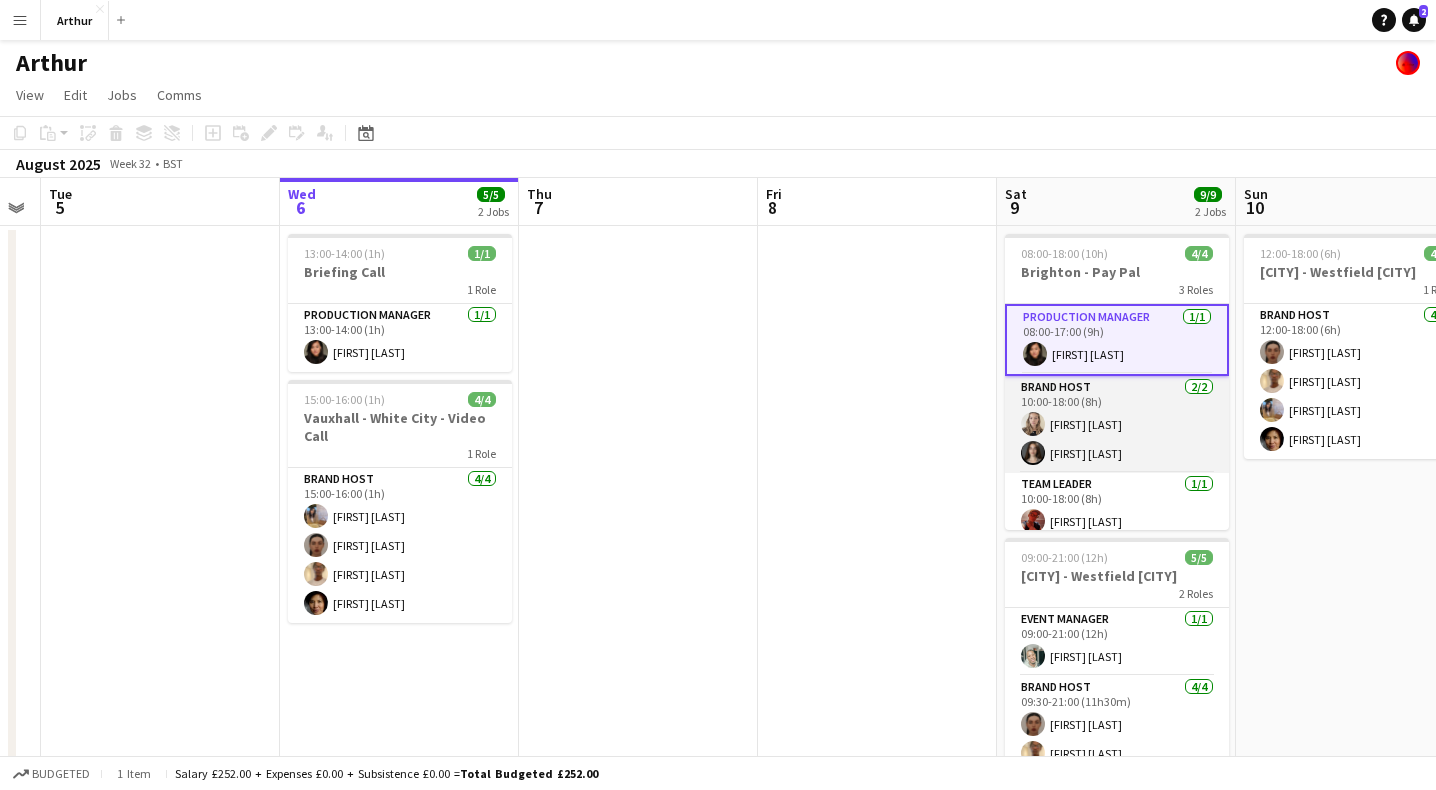 scroll, scrollTop: 11, scrollLeft: 0, axis: vertical 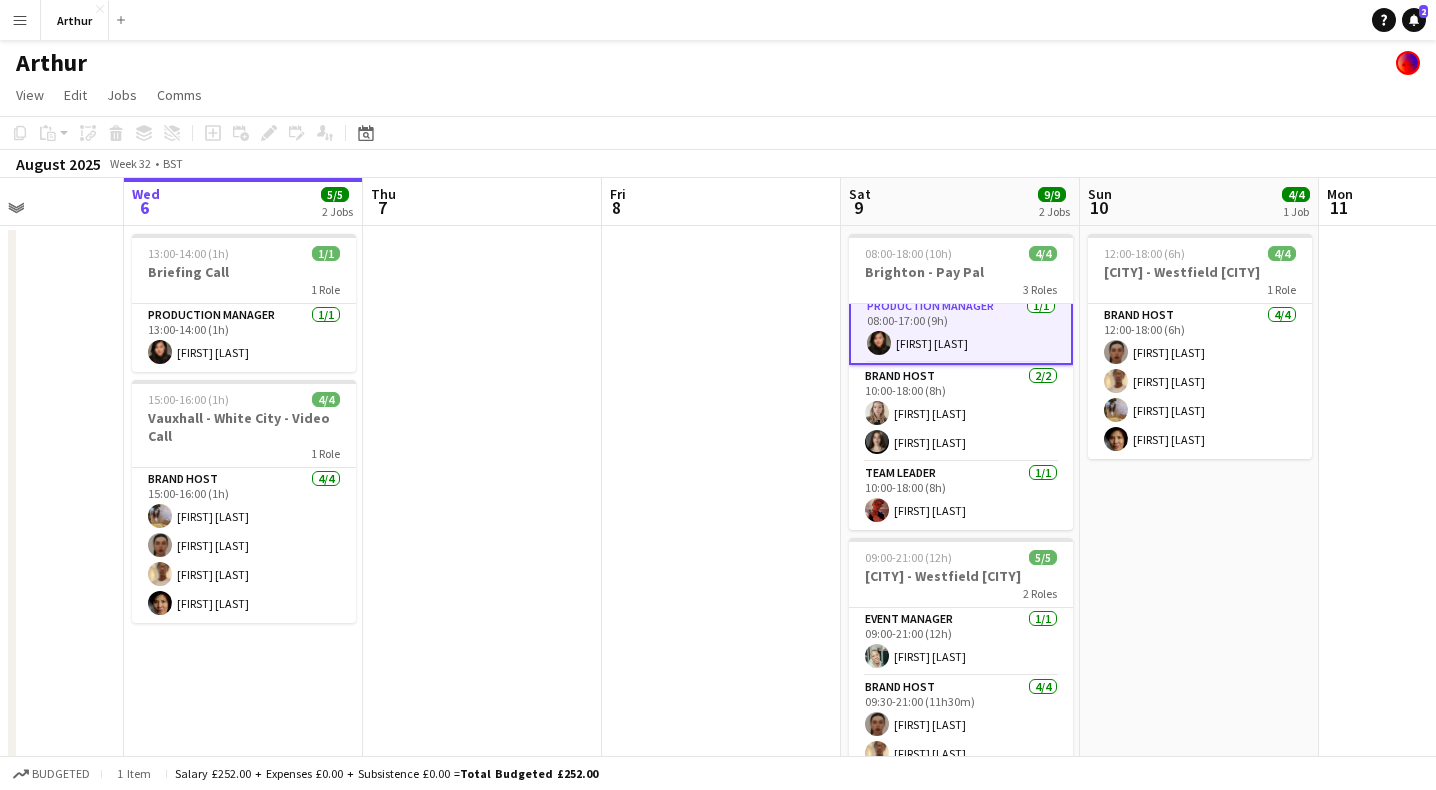 click on "Production Manager   1/1   08:00-17:00 (9h)
[FIRST] [LAST]" at bounding box center [961, 329] 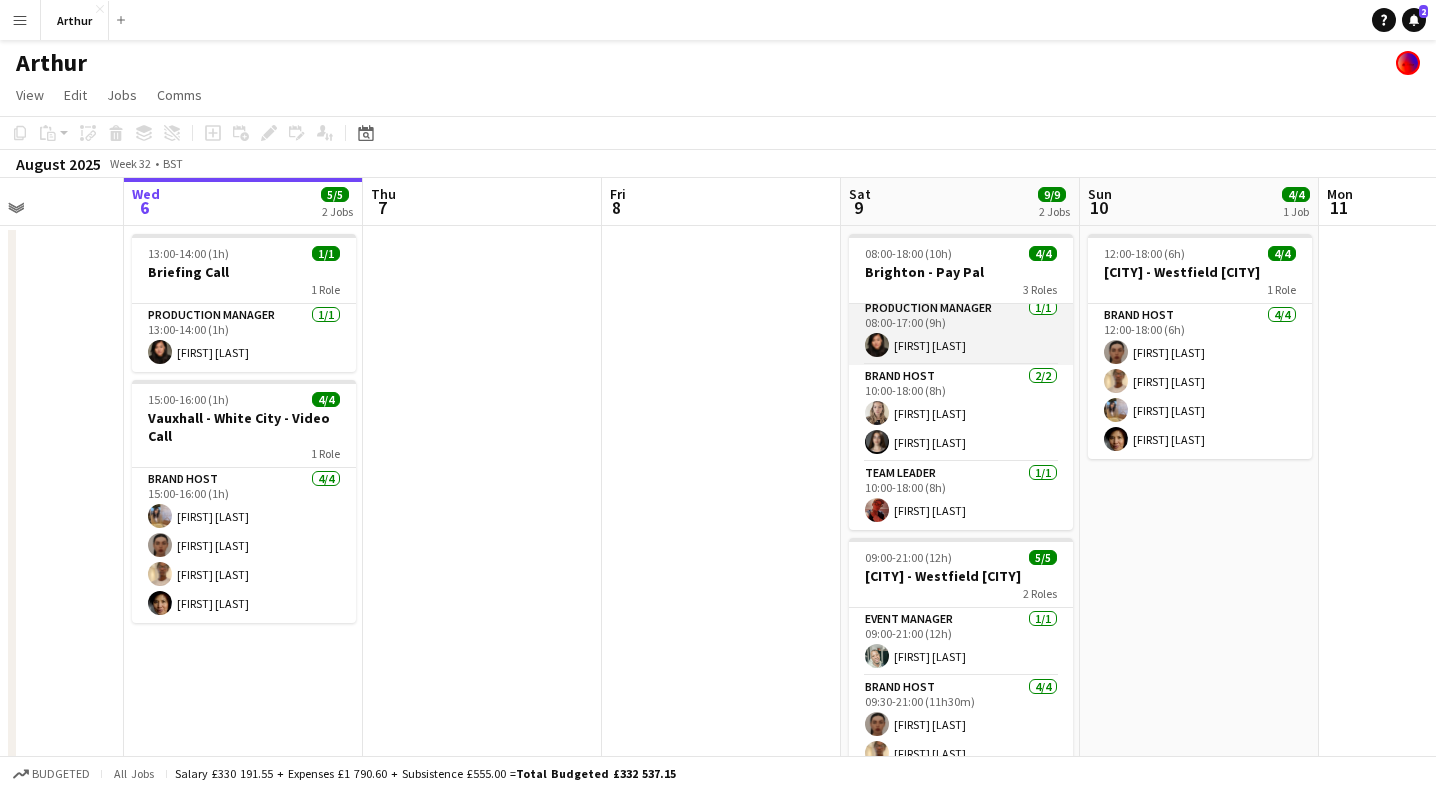 click on "Production Manager   1/1   08:00-17:00 (9h)
[FIRST] [LAST]" at bounding box center [961, 331] 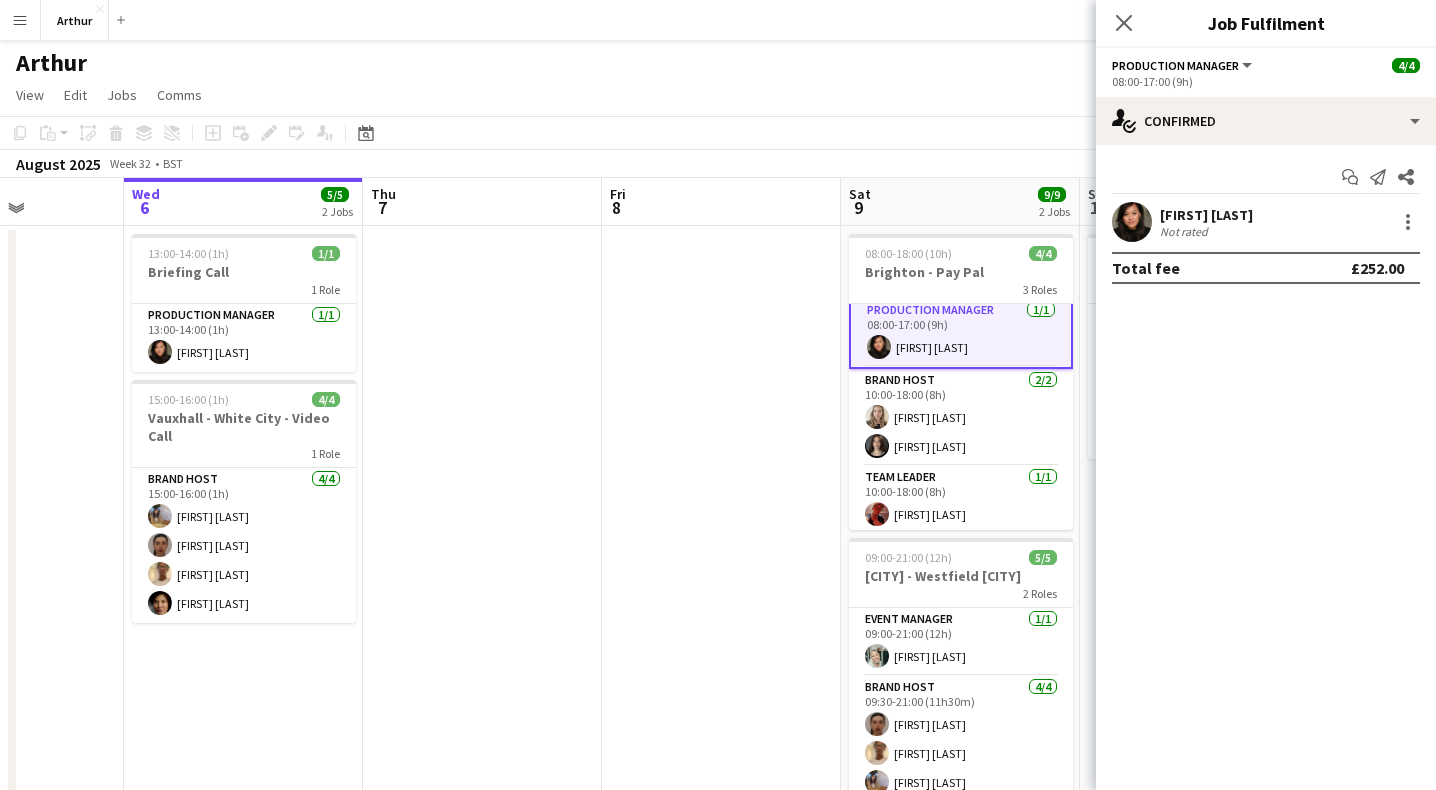 scroll, scrollTop: 11, scrollLeft: 0, axis: vertical 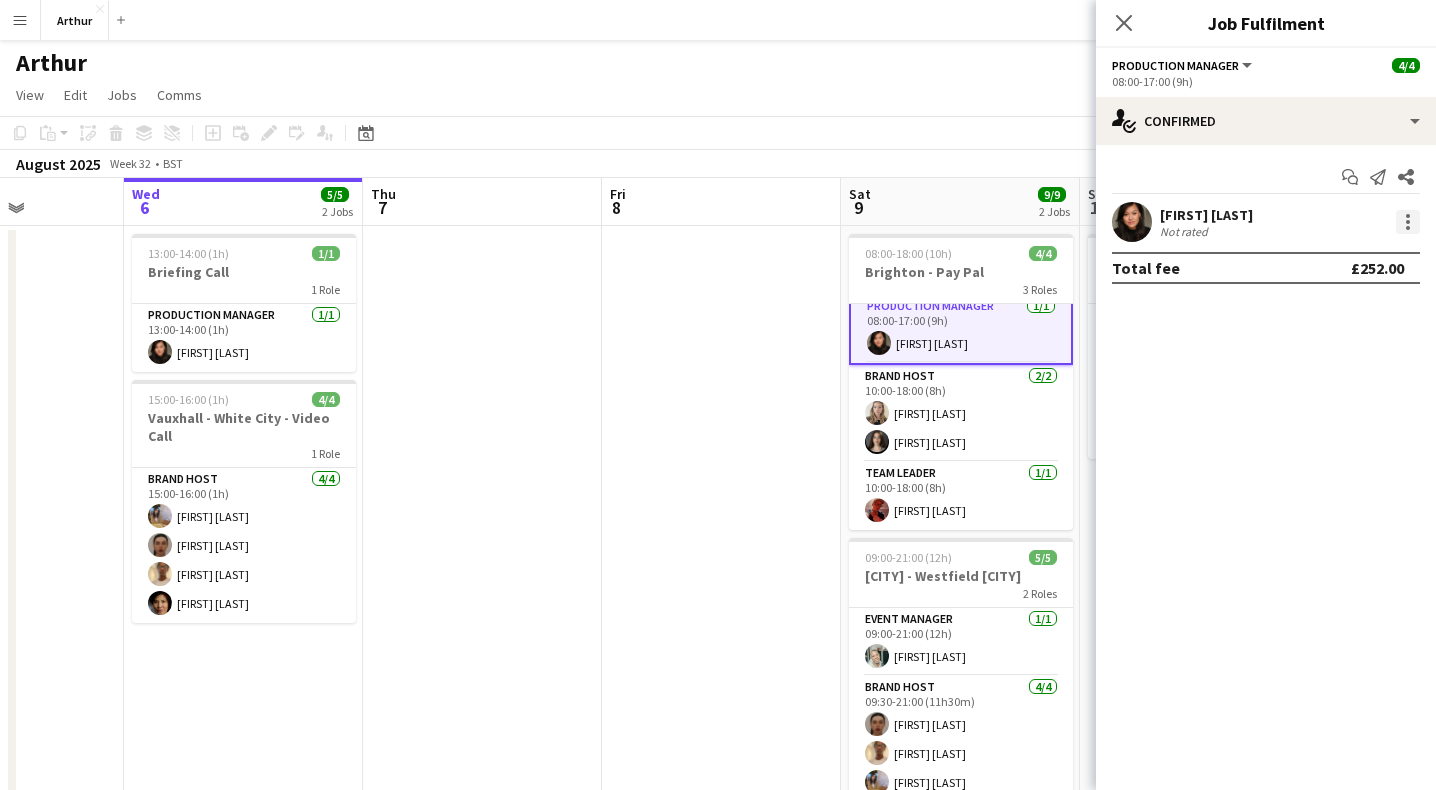 click at bounding box center [1408, 222] 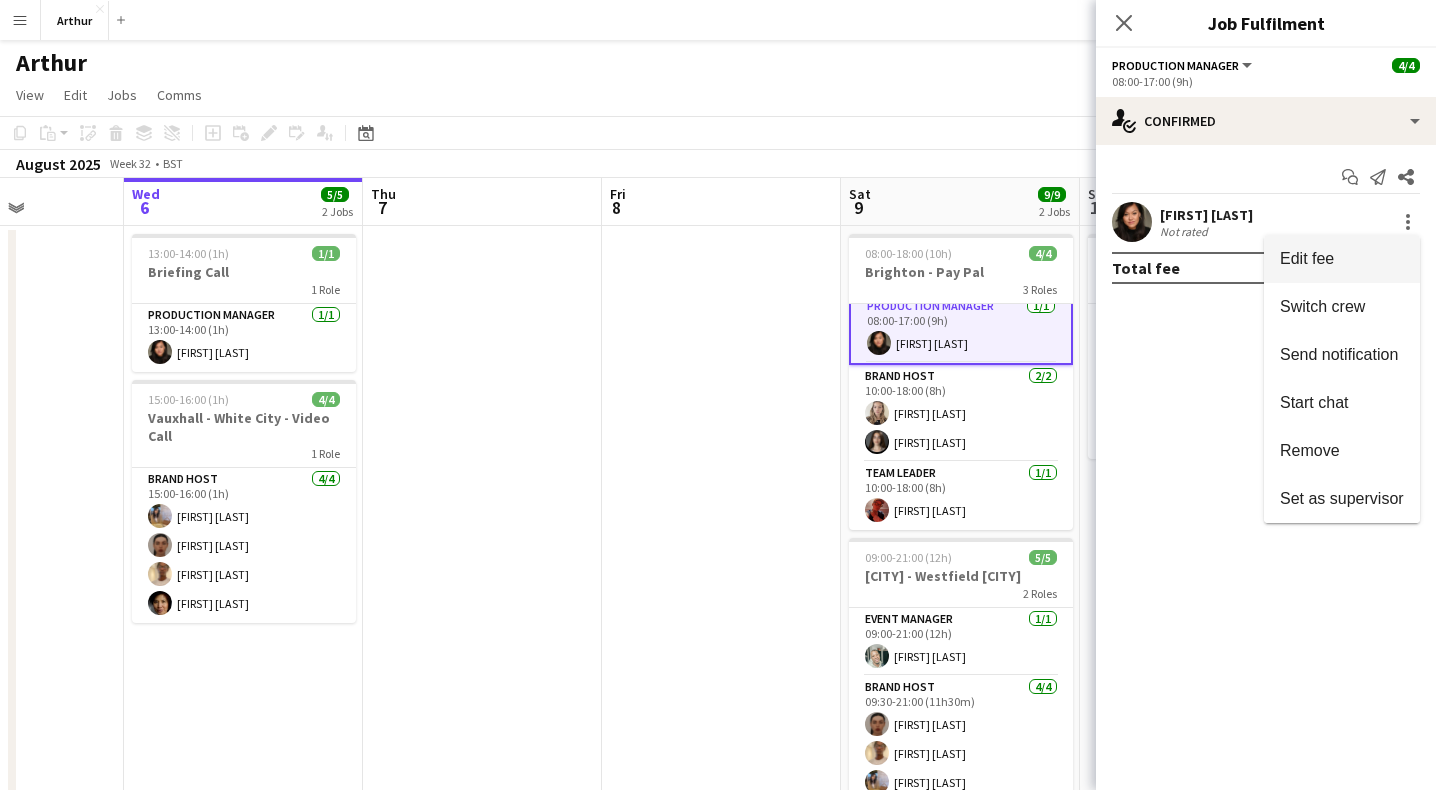 click on "Edit fee" at bounding box center (1342, 259) 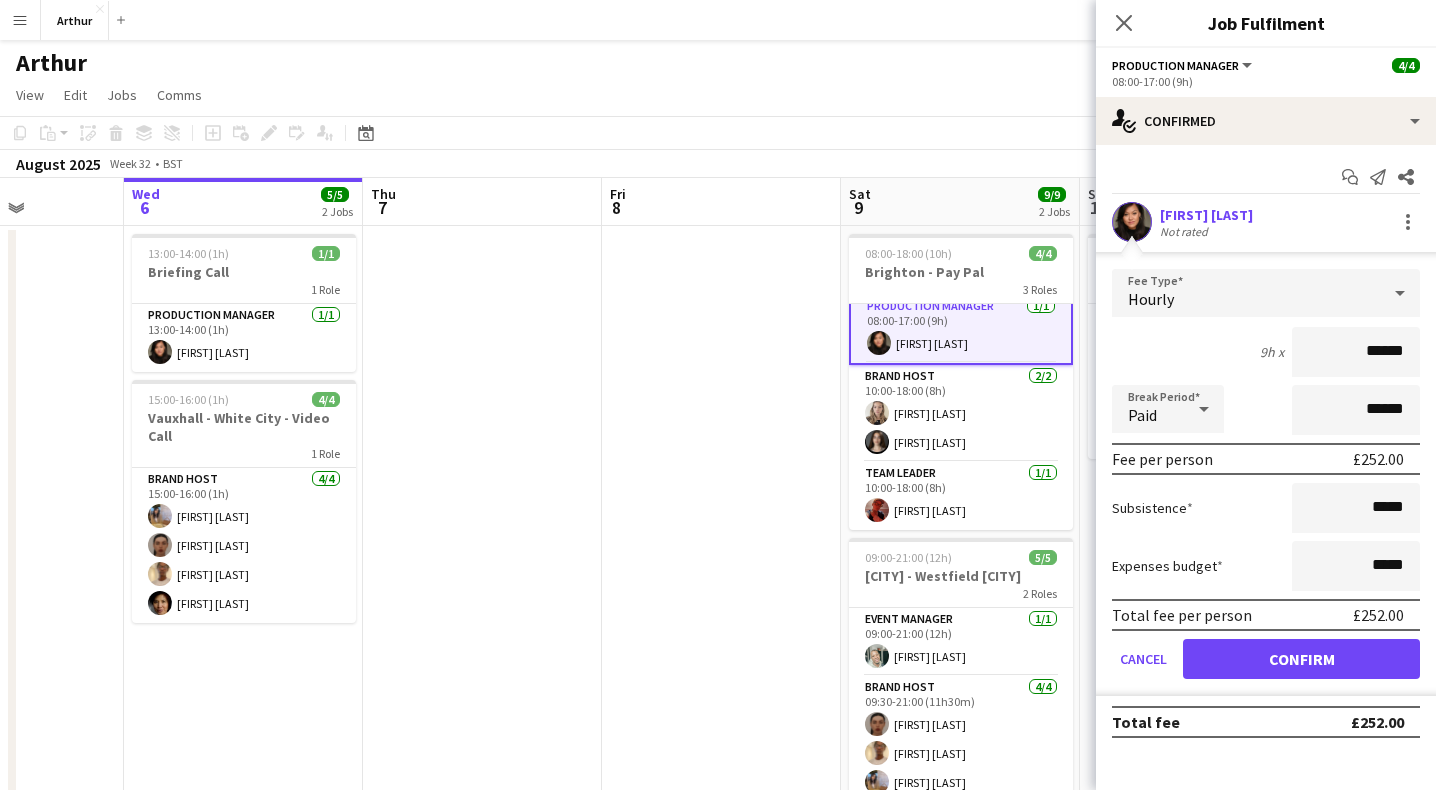 click 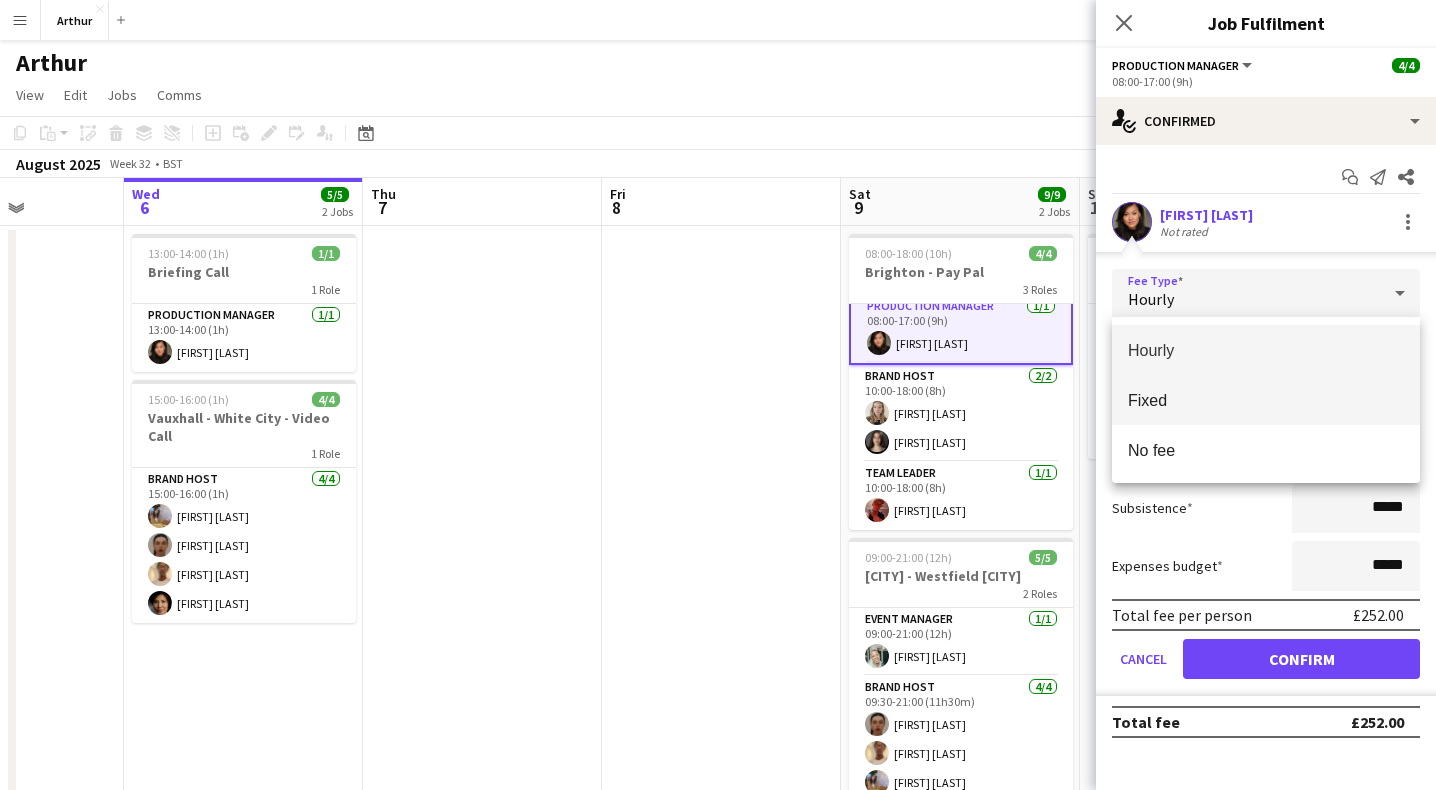 click on "Fixed" at bounding box center (1266, 400) 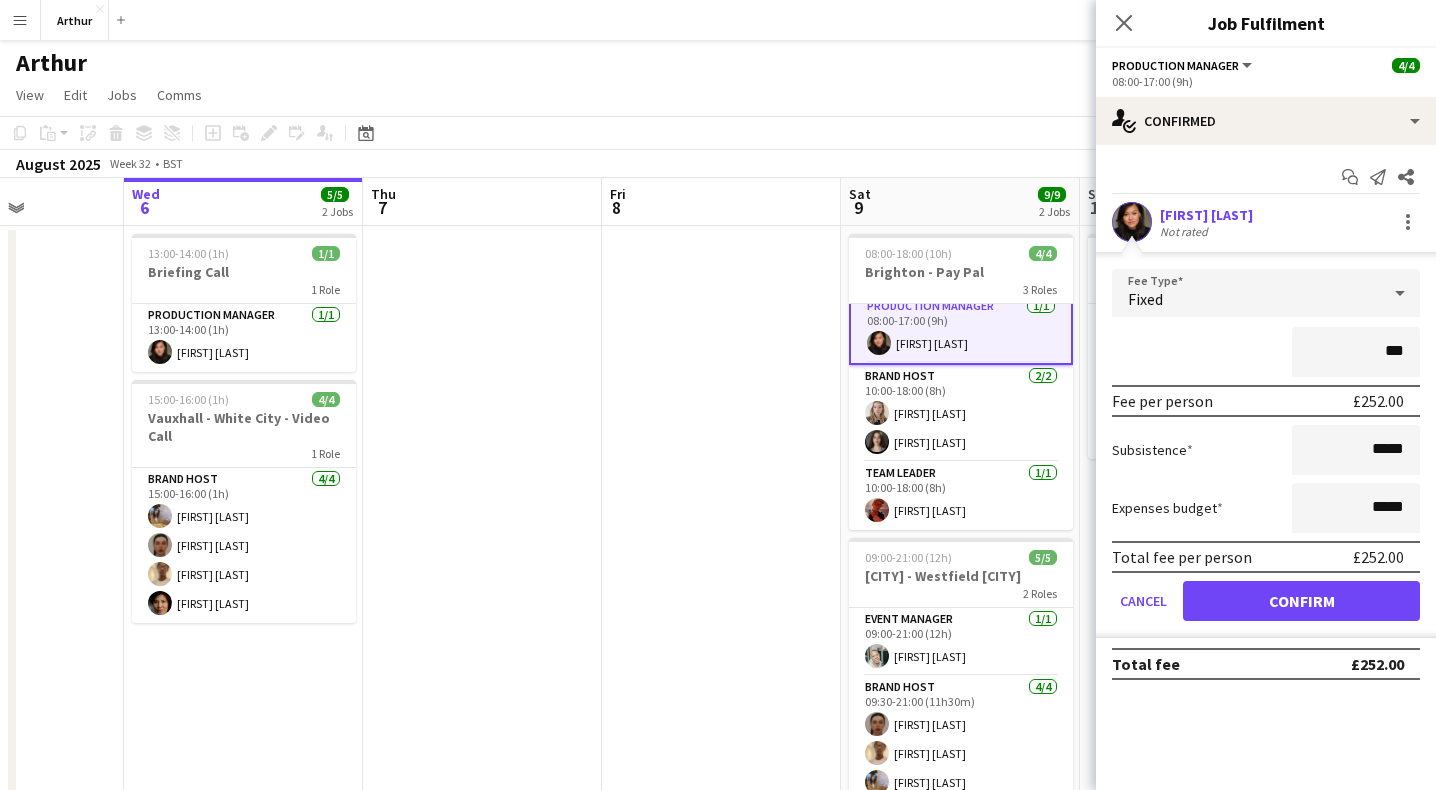 type on "**" 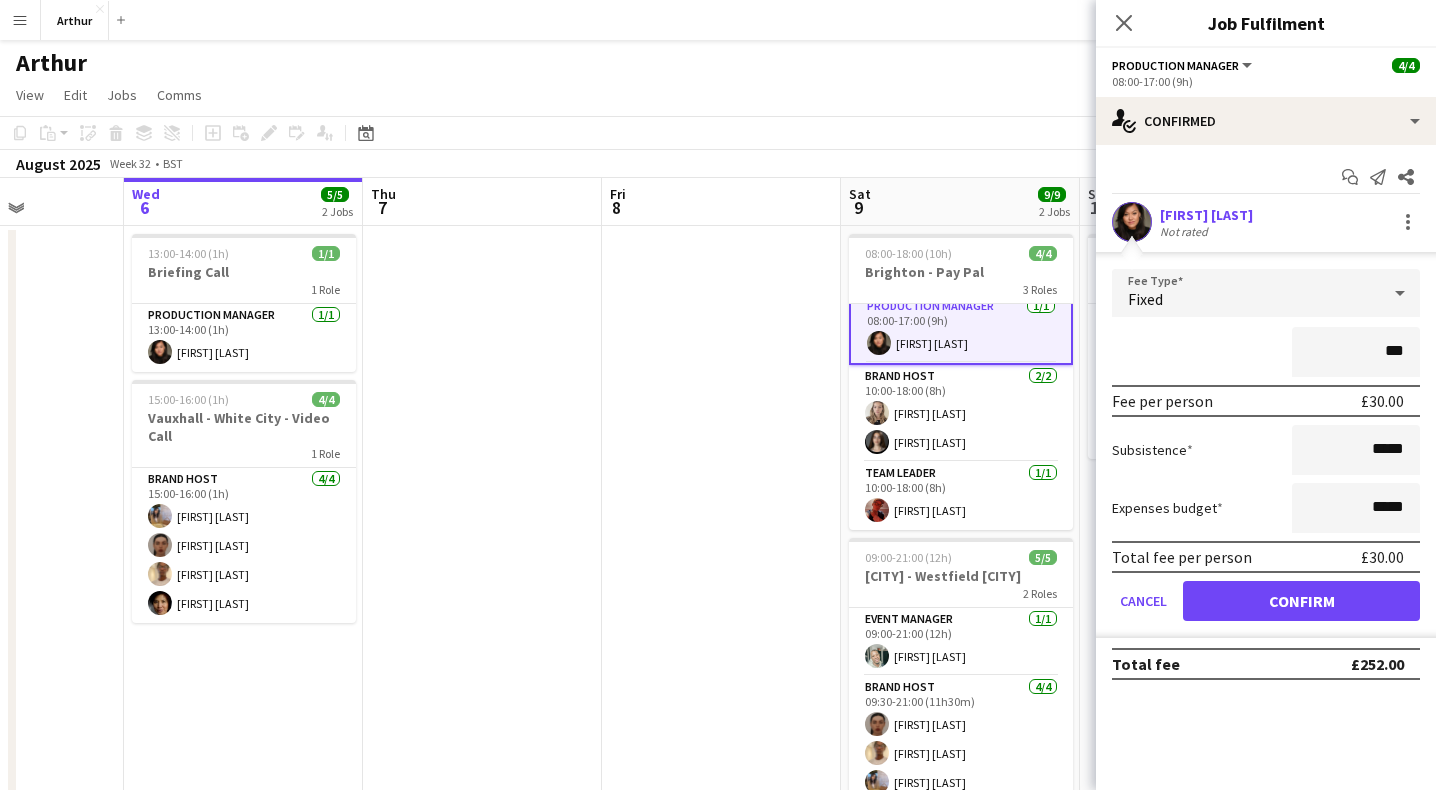 type on "****" 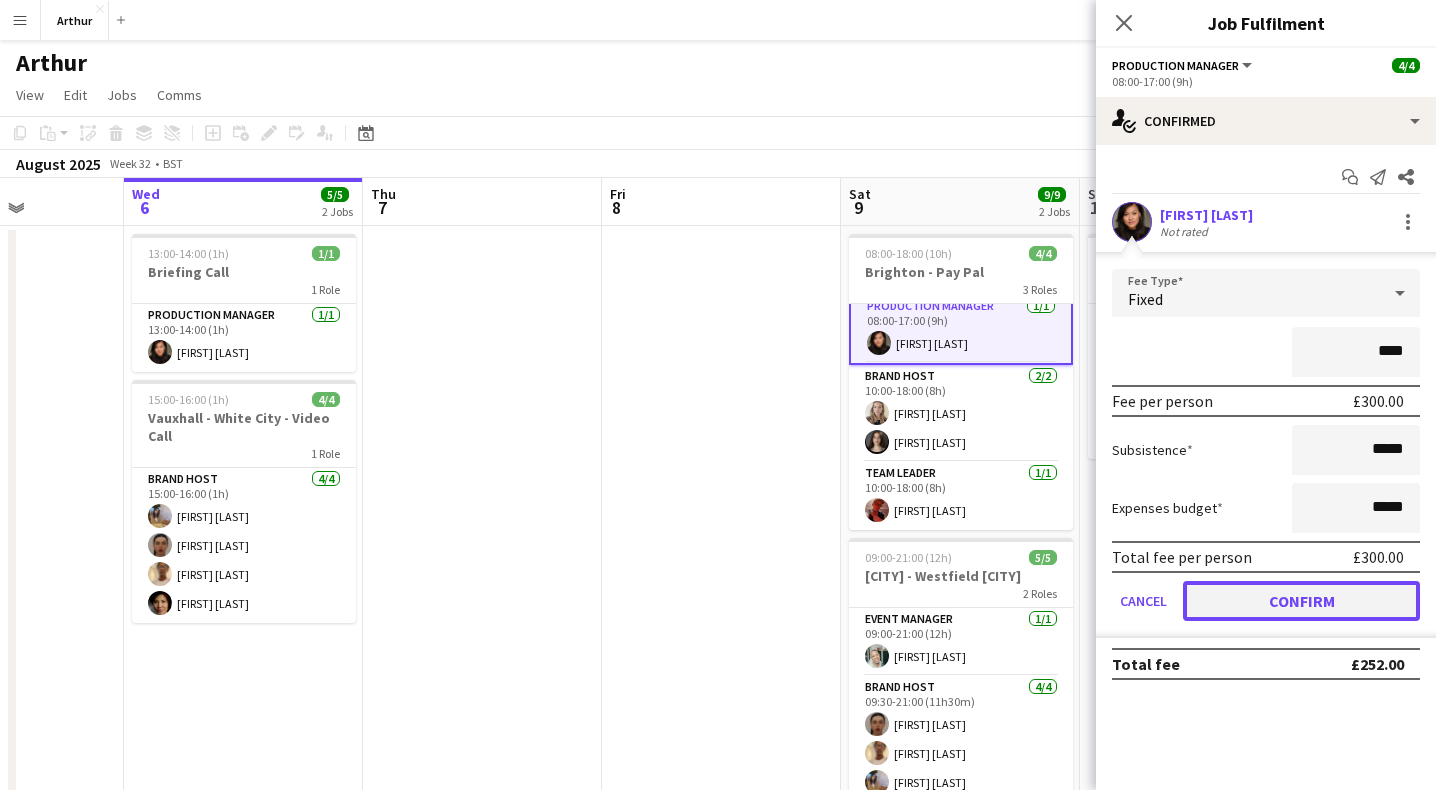 click on "Confirm" at bounding box center [1301, 601] 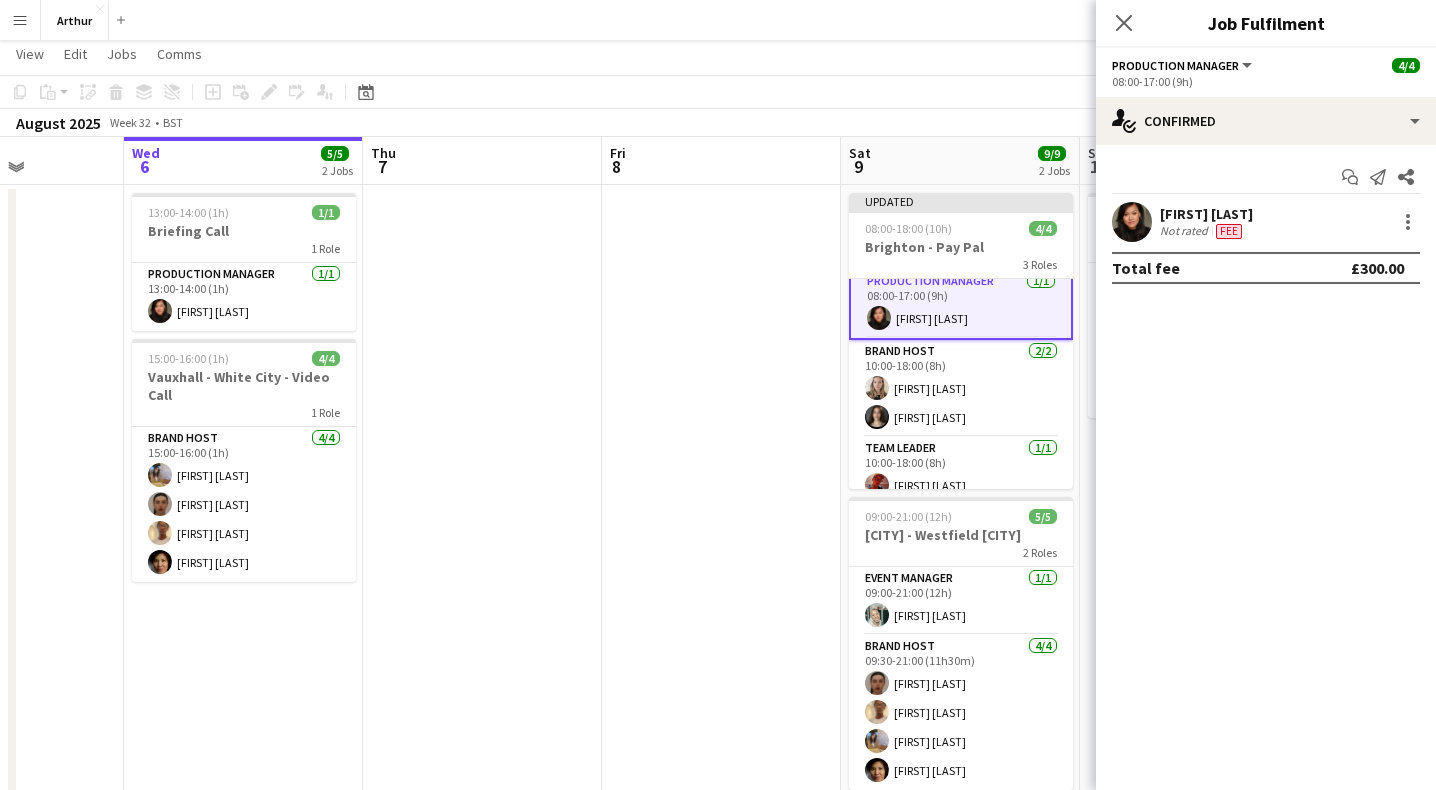 scroll, scrollTop: 208, scrollLeft: 0, axis: vertical 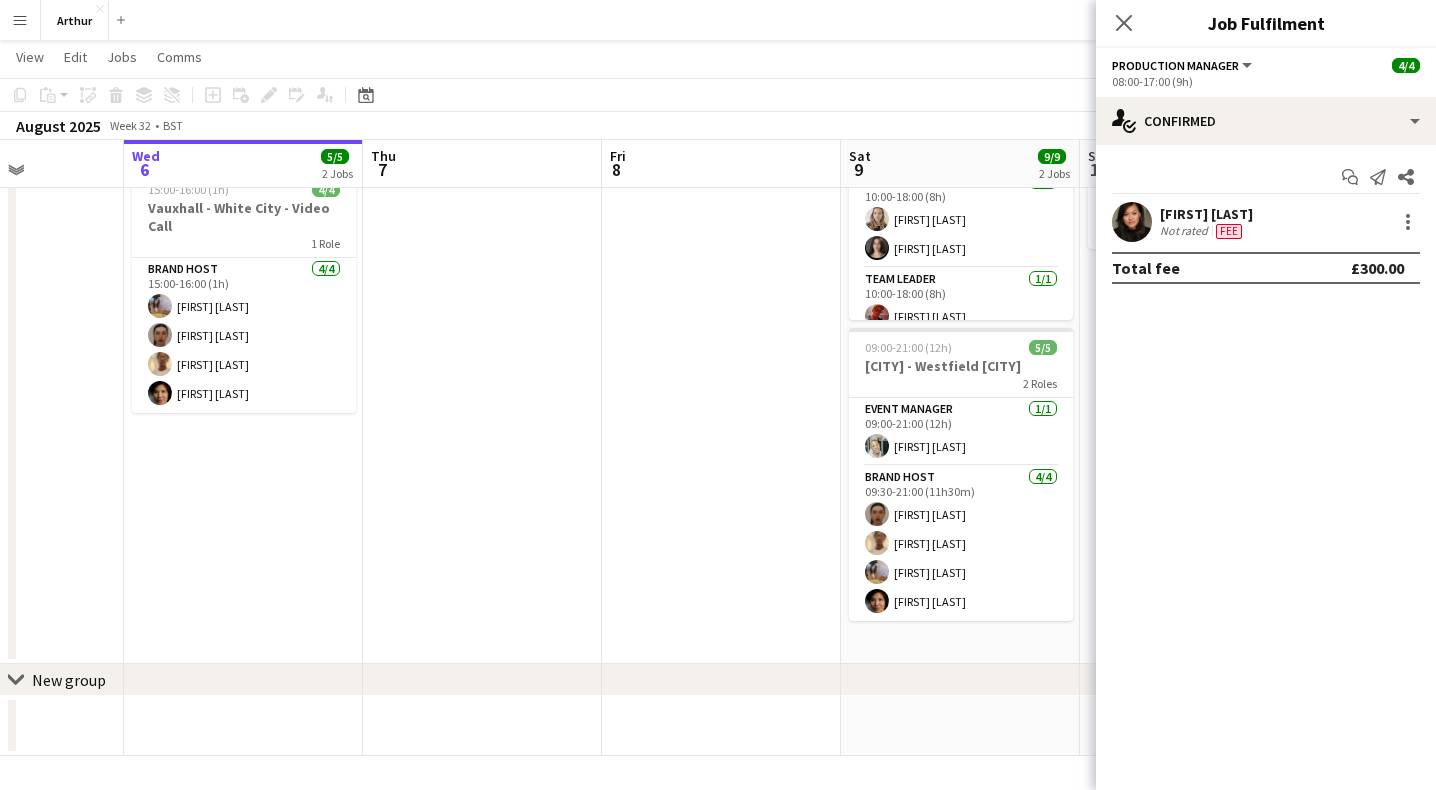 click at bounding box center [721, 340] 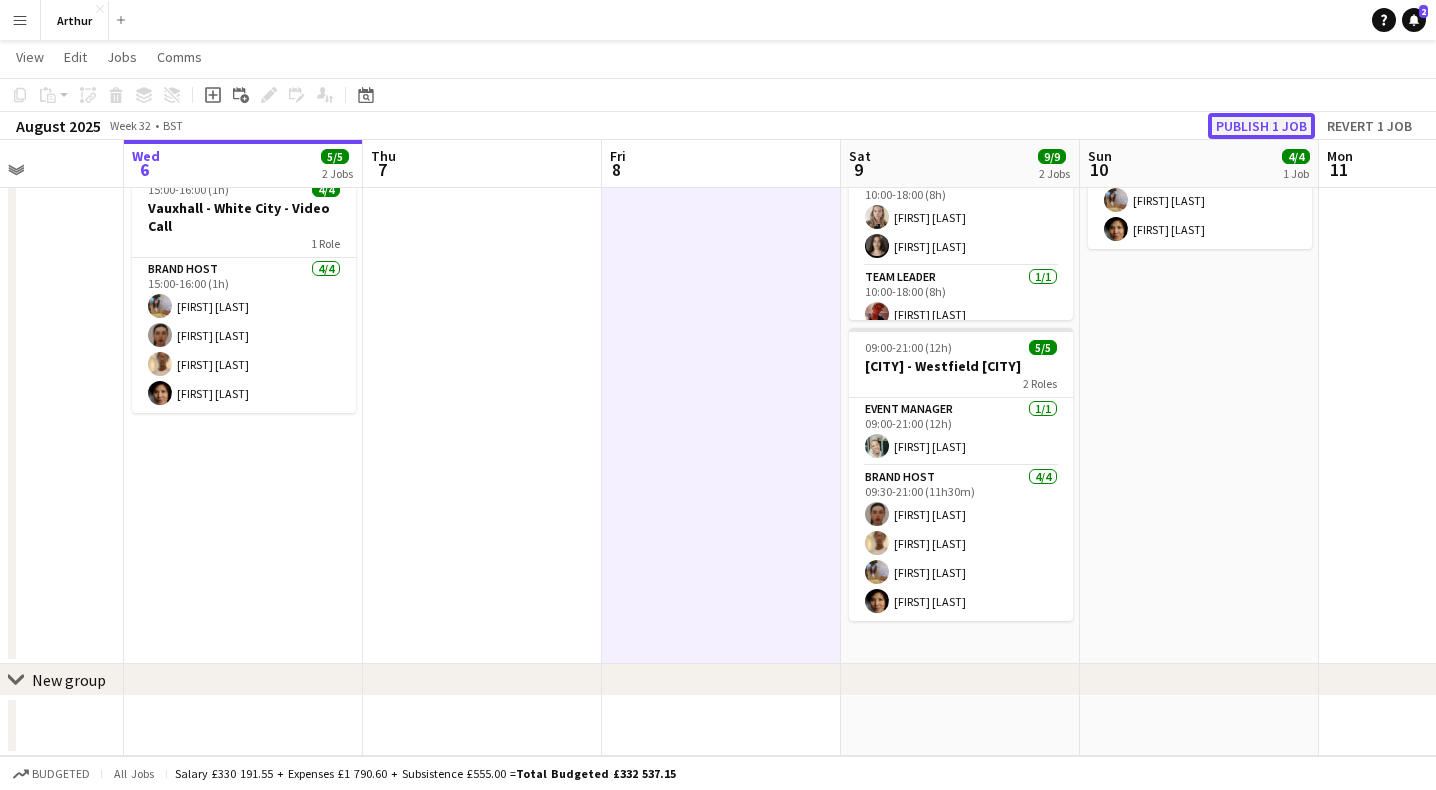 click on "Publish 1 job" 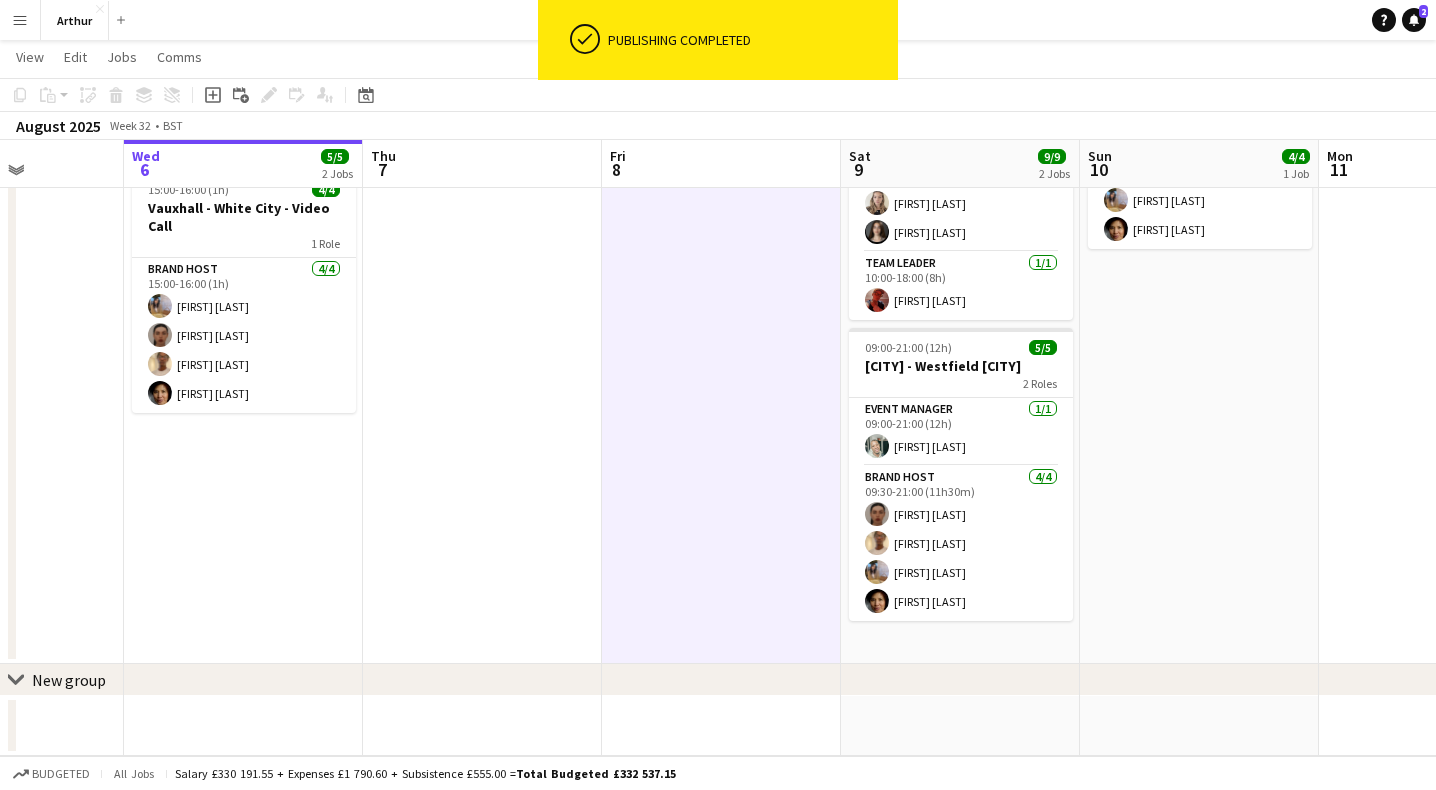 scroll, scrollTop: 7, scrollLeft: 0, axis: vertical 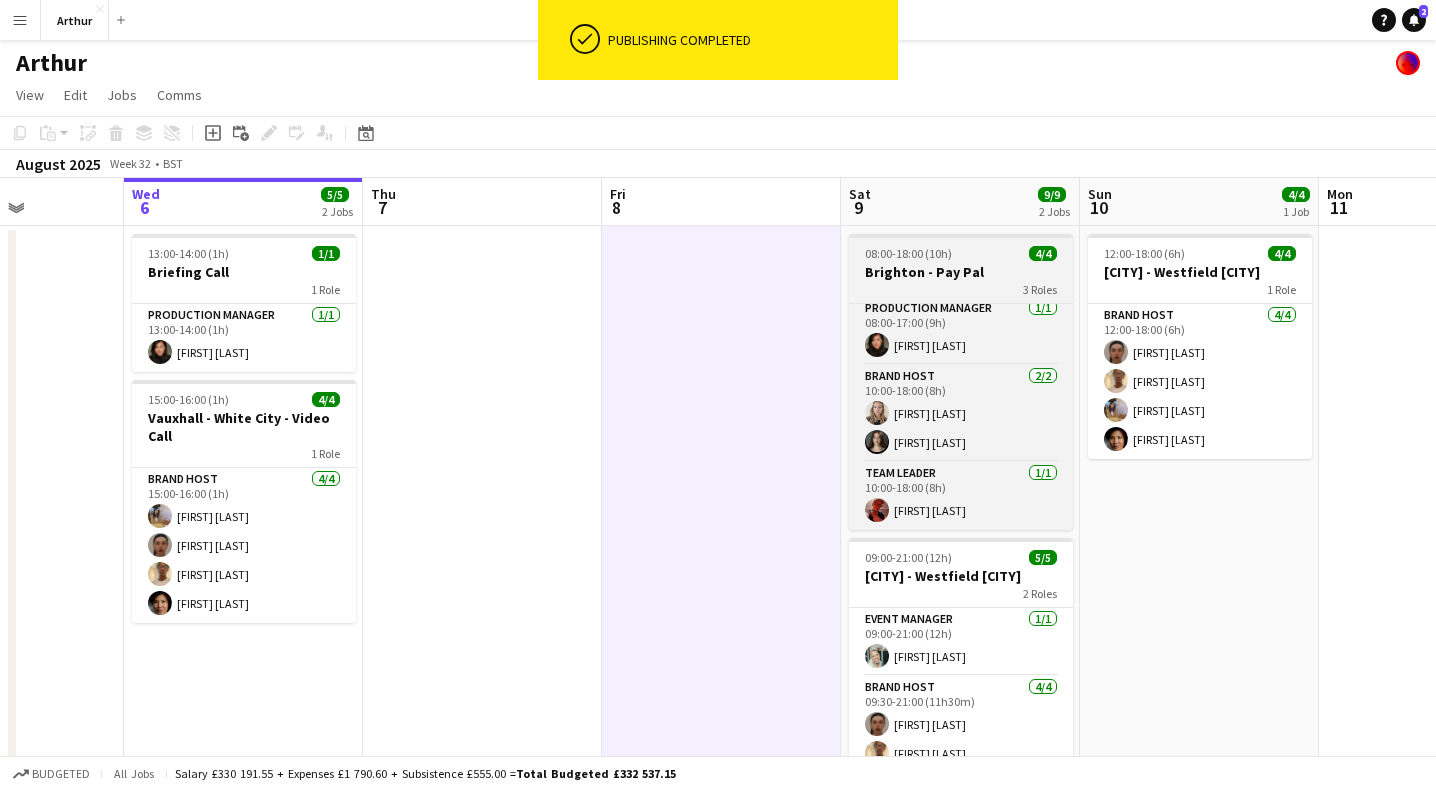 click on "Brighton - Pay Pal" at bounding box center (961, 272) 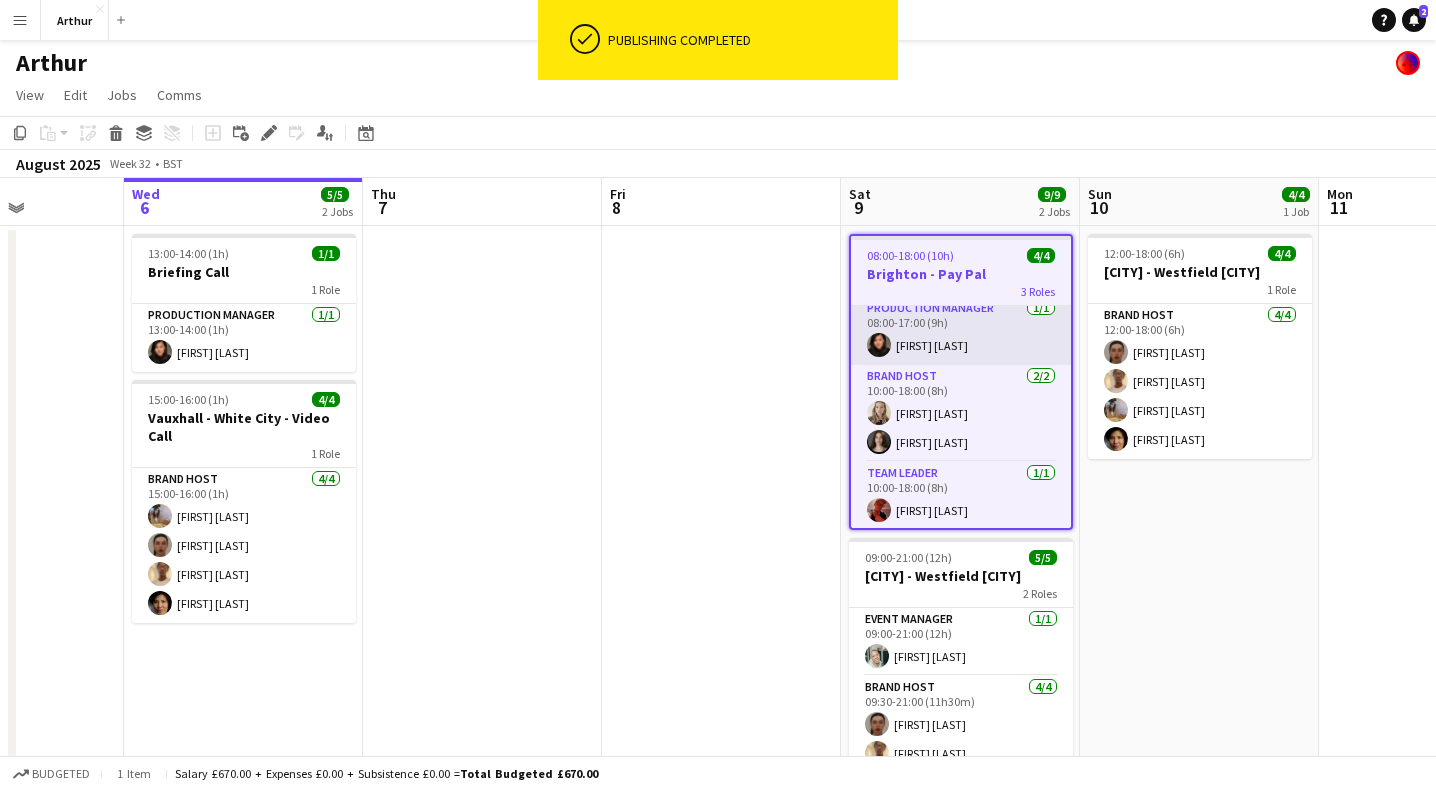 click on "Production Manager   1/1   08:00-17:00 (9h)
[FIRST] [LAST]" at bounding box center [961, 331] 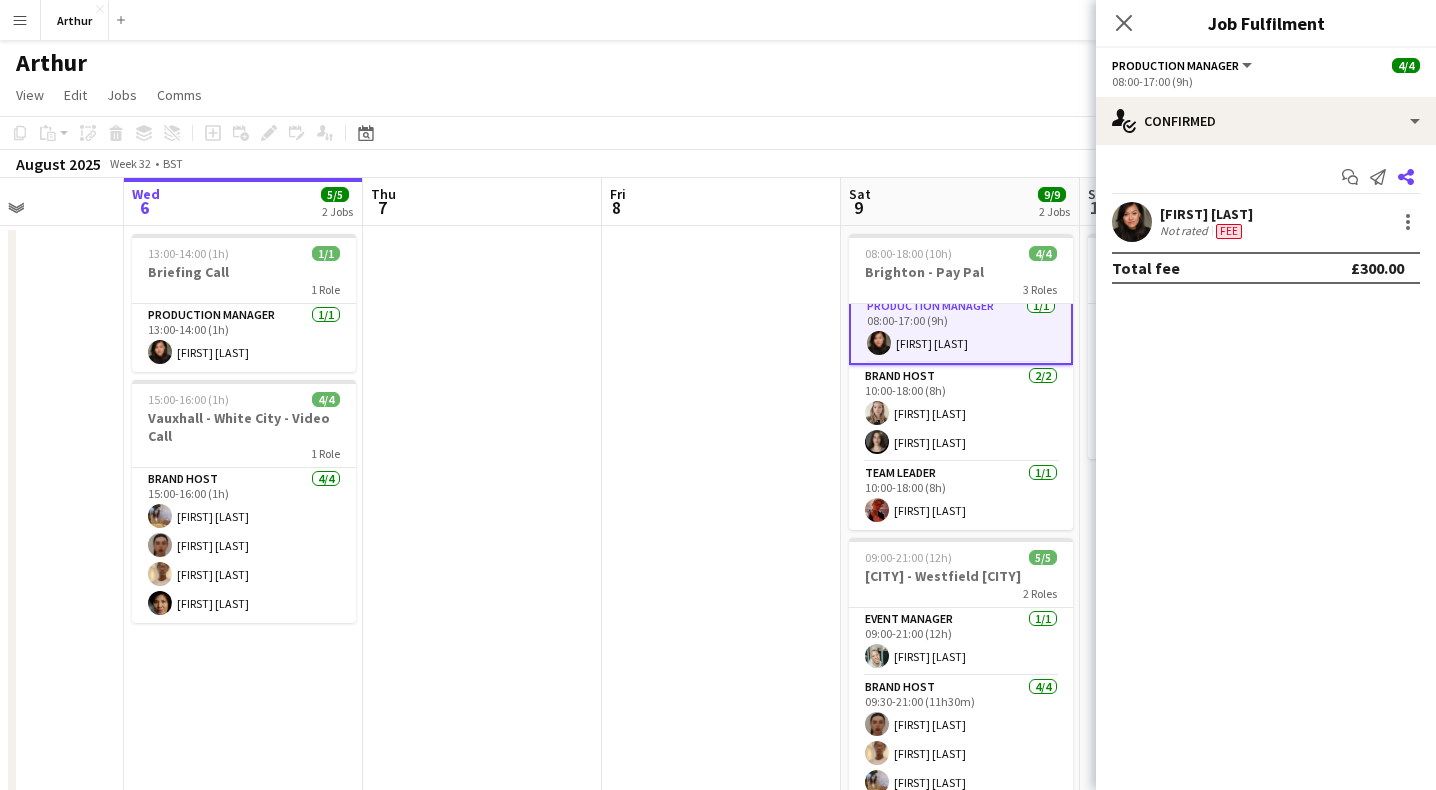 click 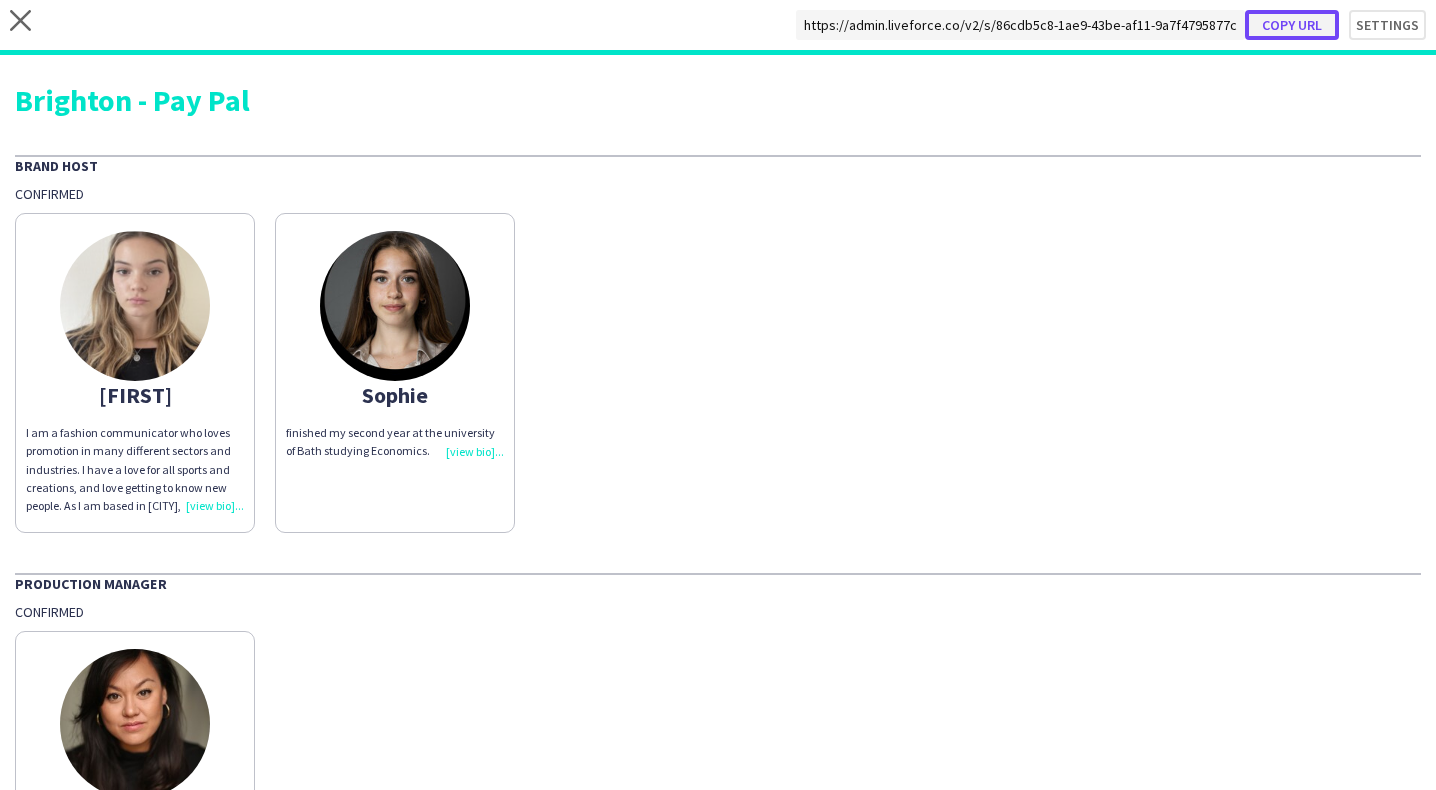 click on "Copy url" 